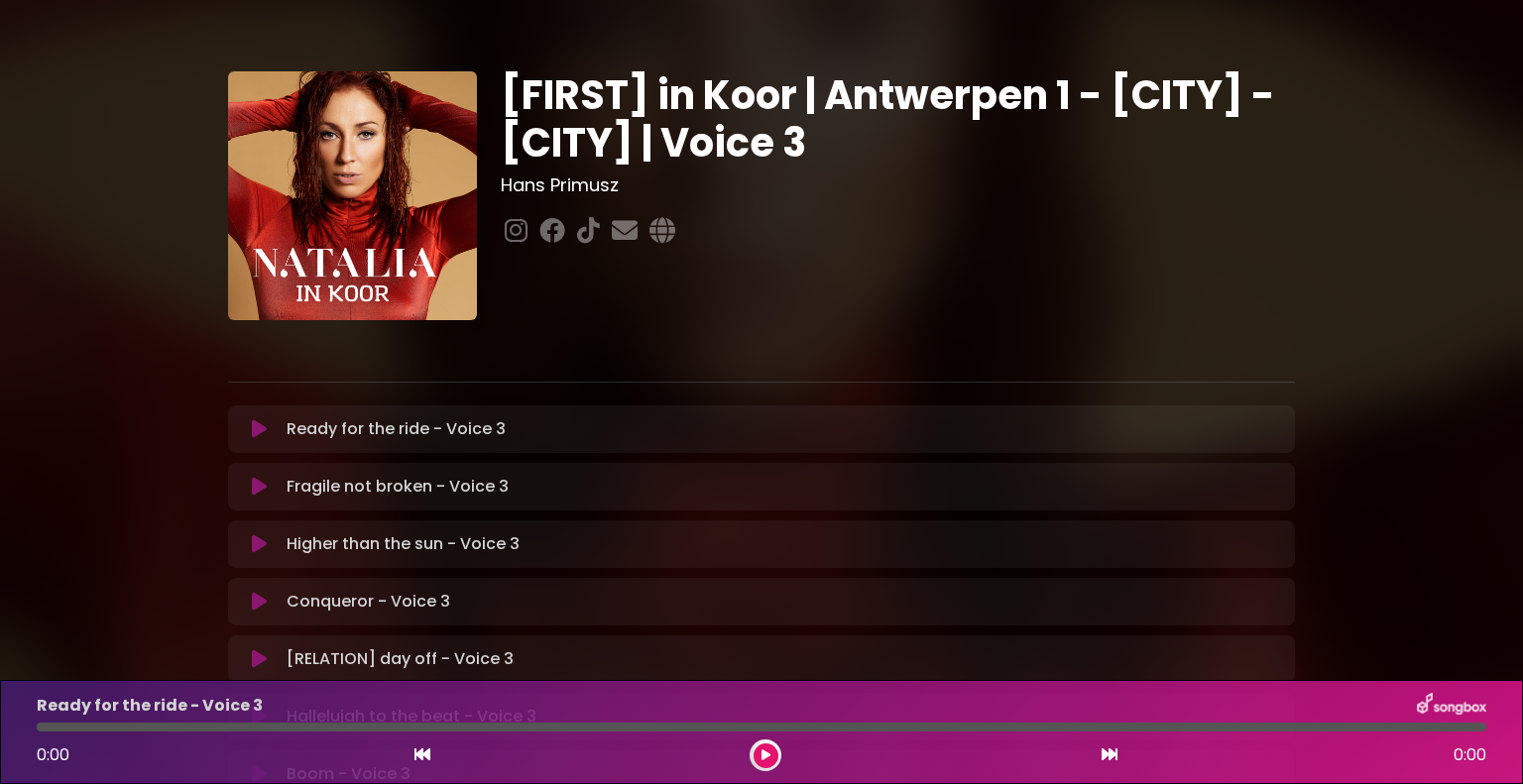 scroll, scrollTop: 0, scrollLeft: 0, axis: both 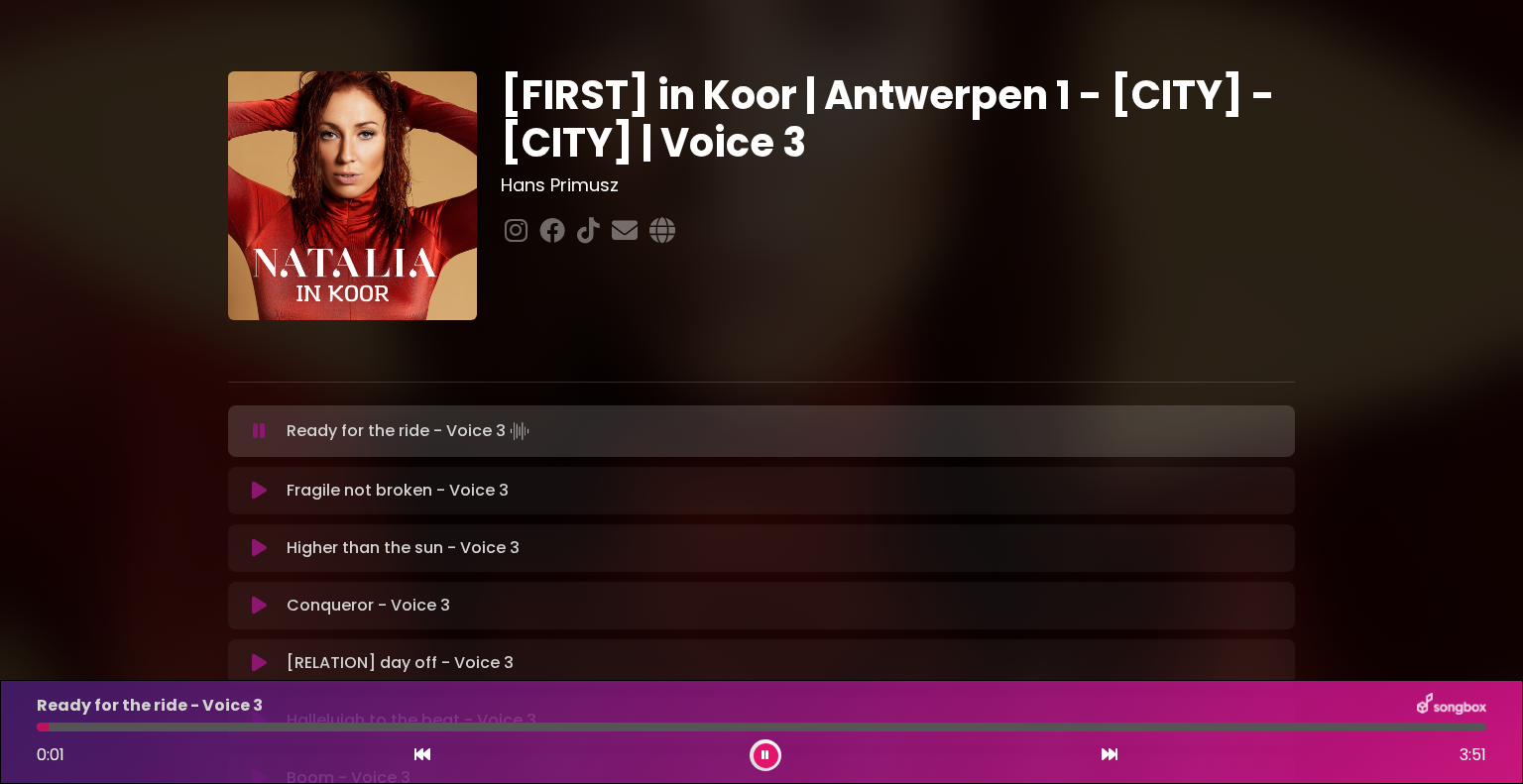type 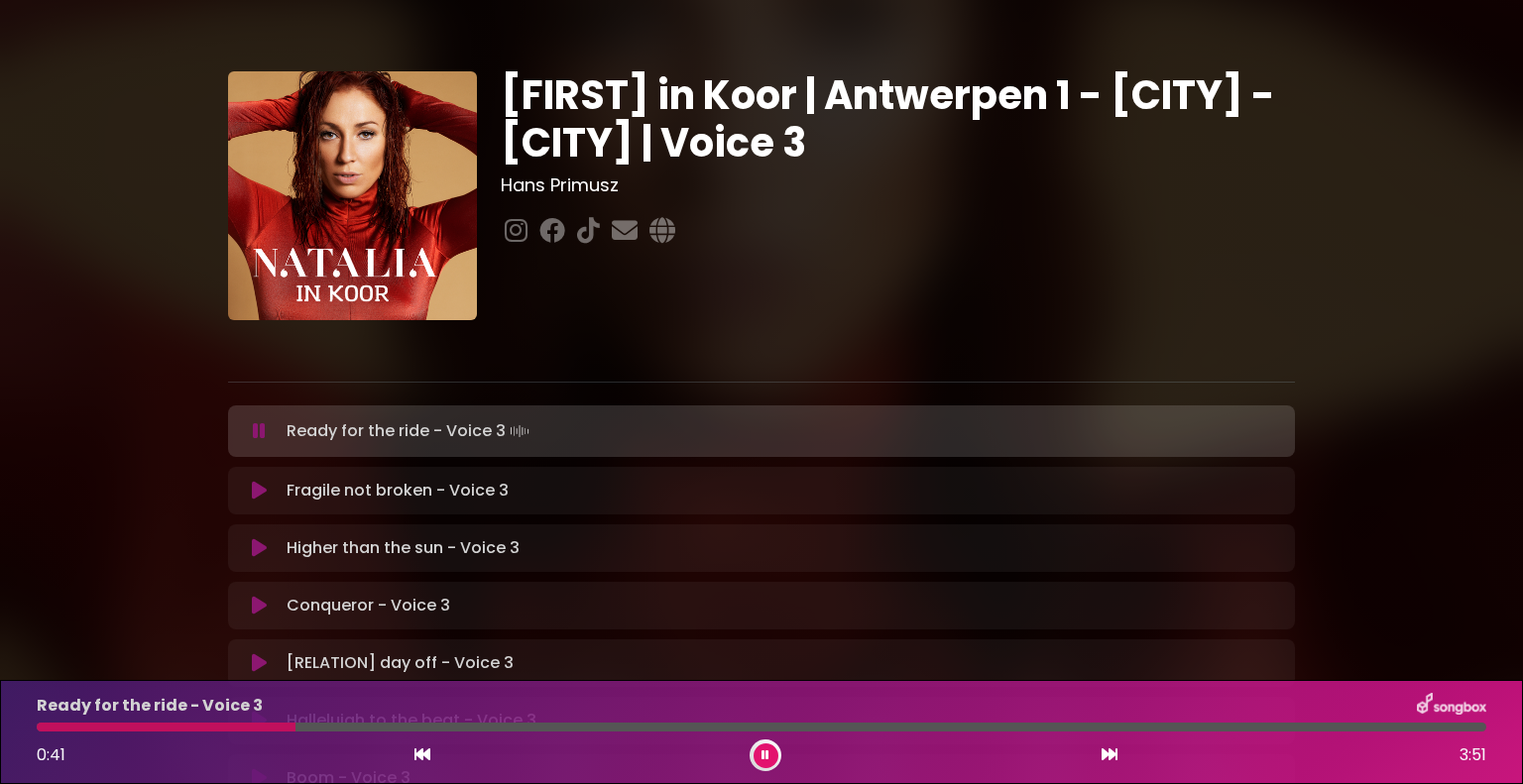 drag, startPoint x: 146, startPoint y: 442, endPoint x: 262, endPoint y: 387, distance: 128.37835 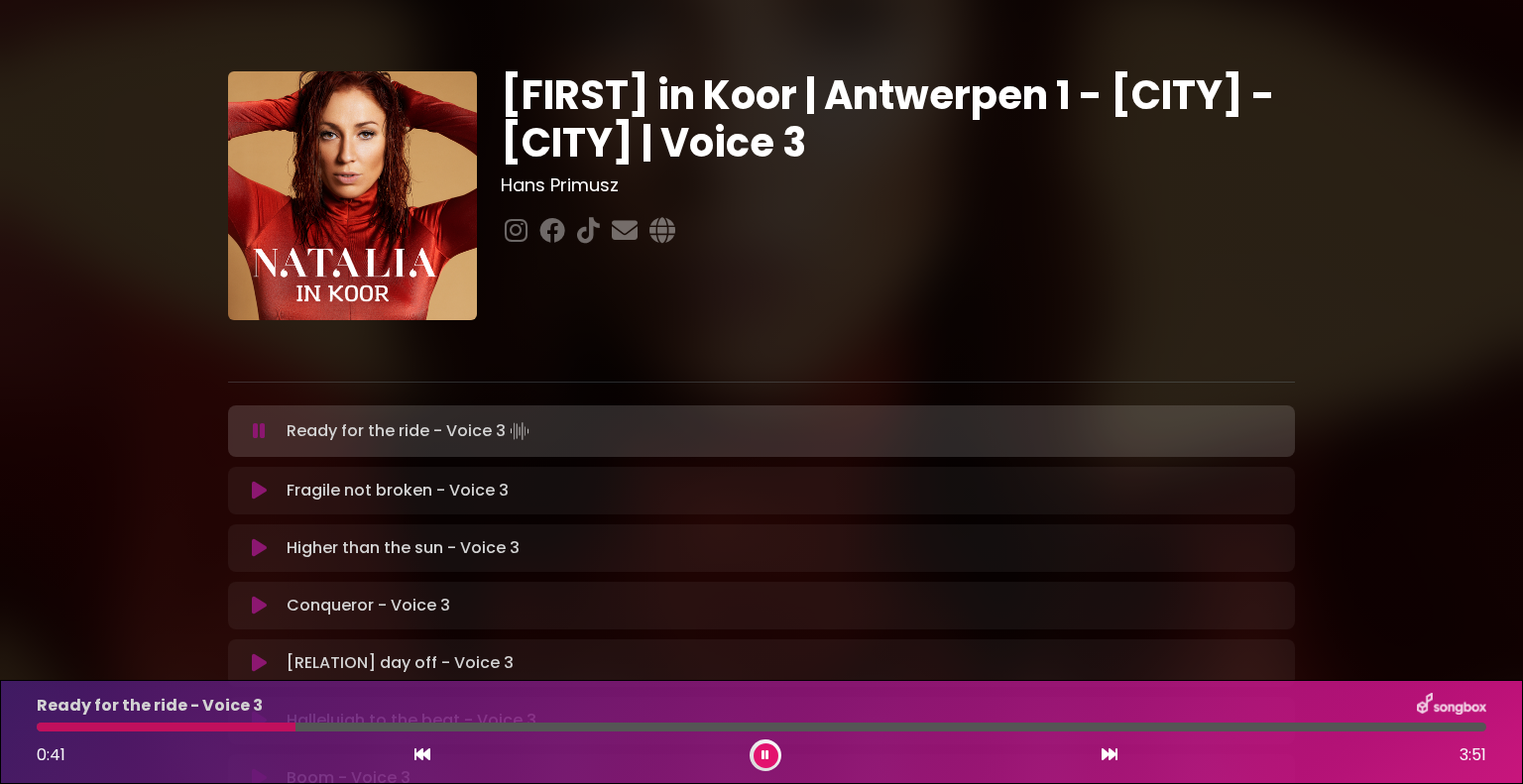 click on "[FIRST] in Koor | Antwerpen 1 - [CITY] - [CITY] | Voice 3
[LAST]
×" at bounding box center [762, 573] 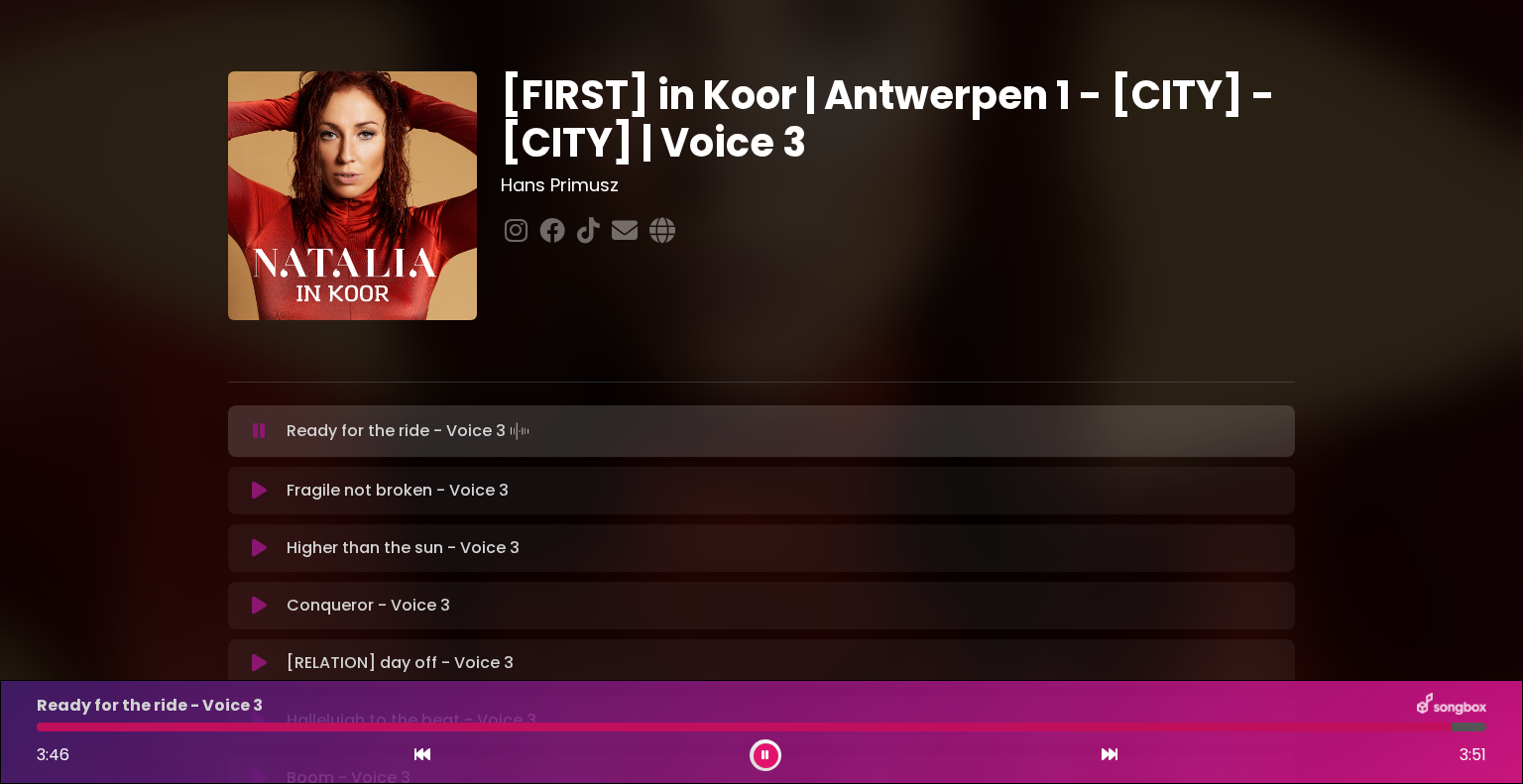 click at bounding box center [259, 431] 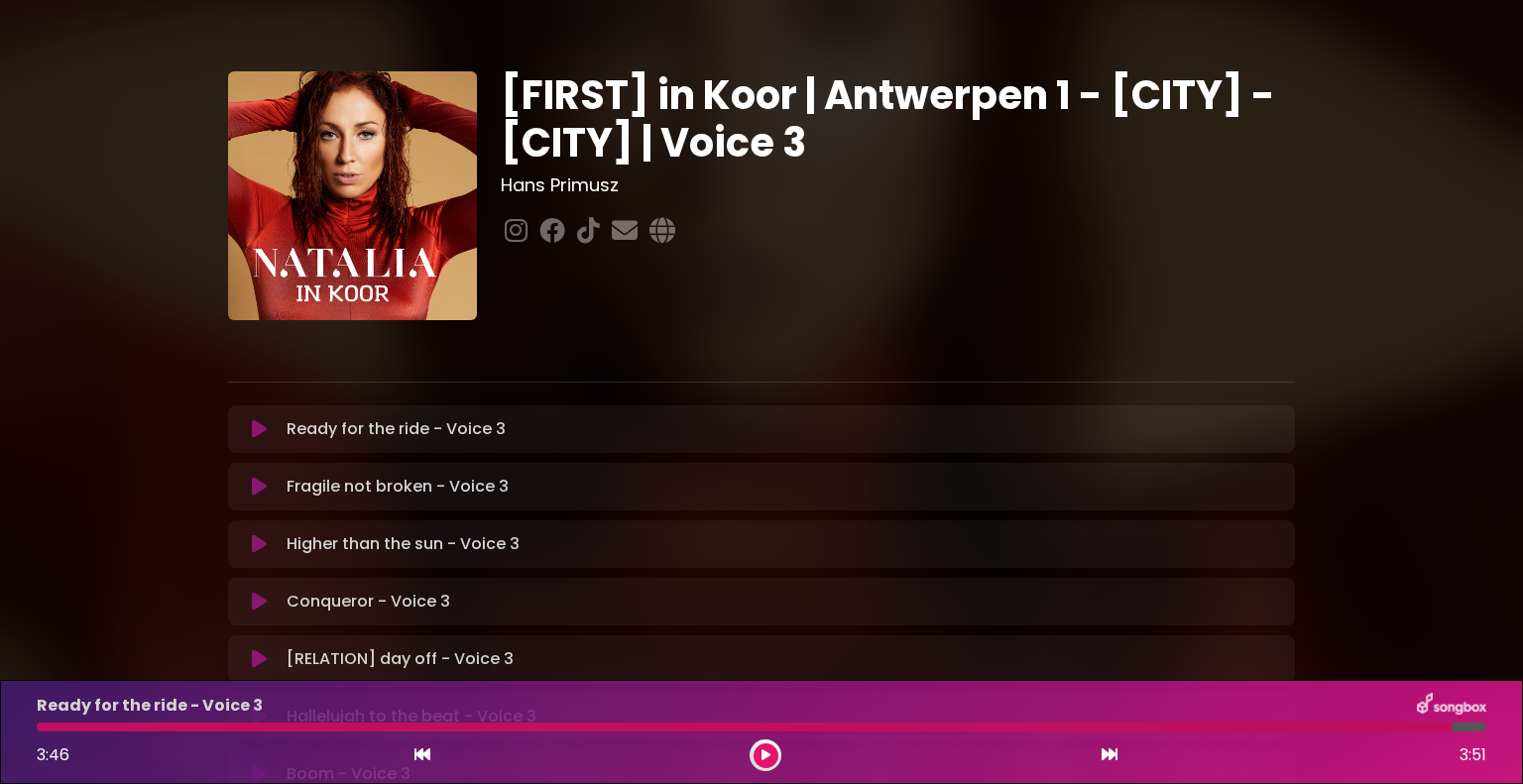 click at bounding box center [259, 429] 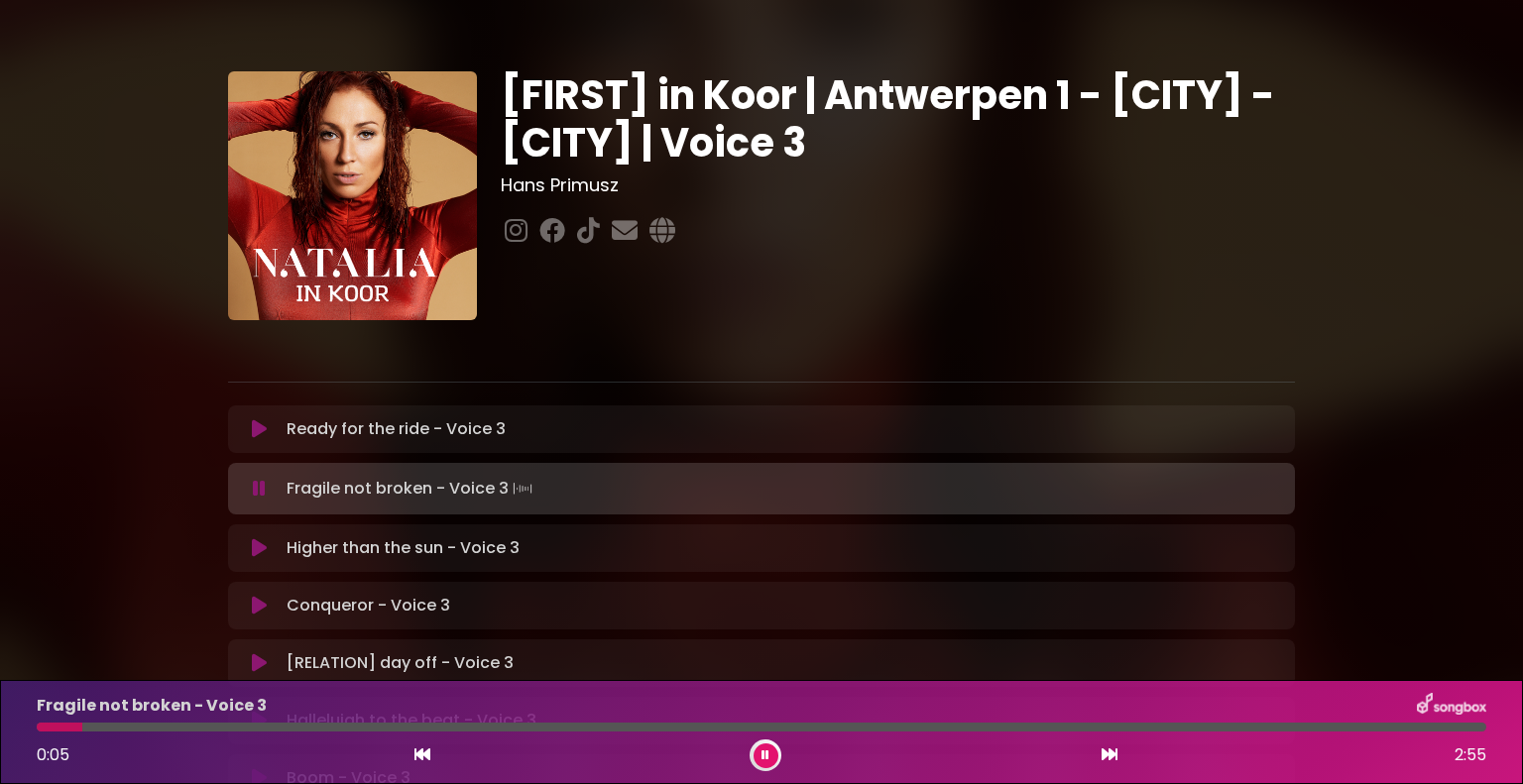 click at bounding box center (259, 429) 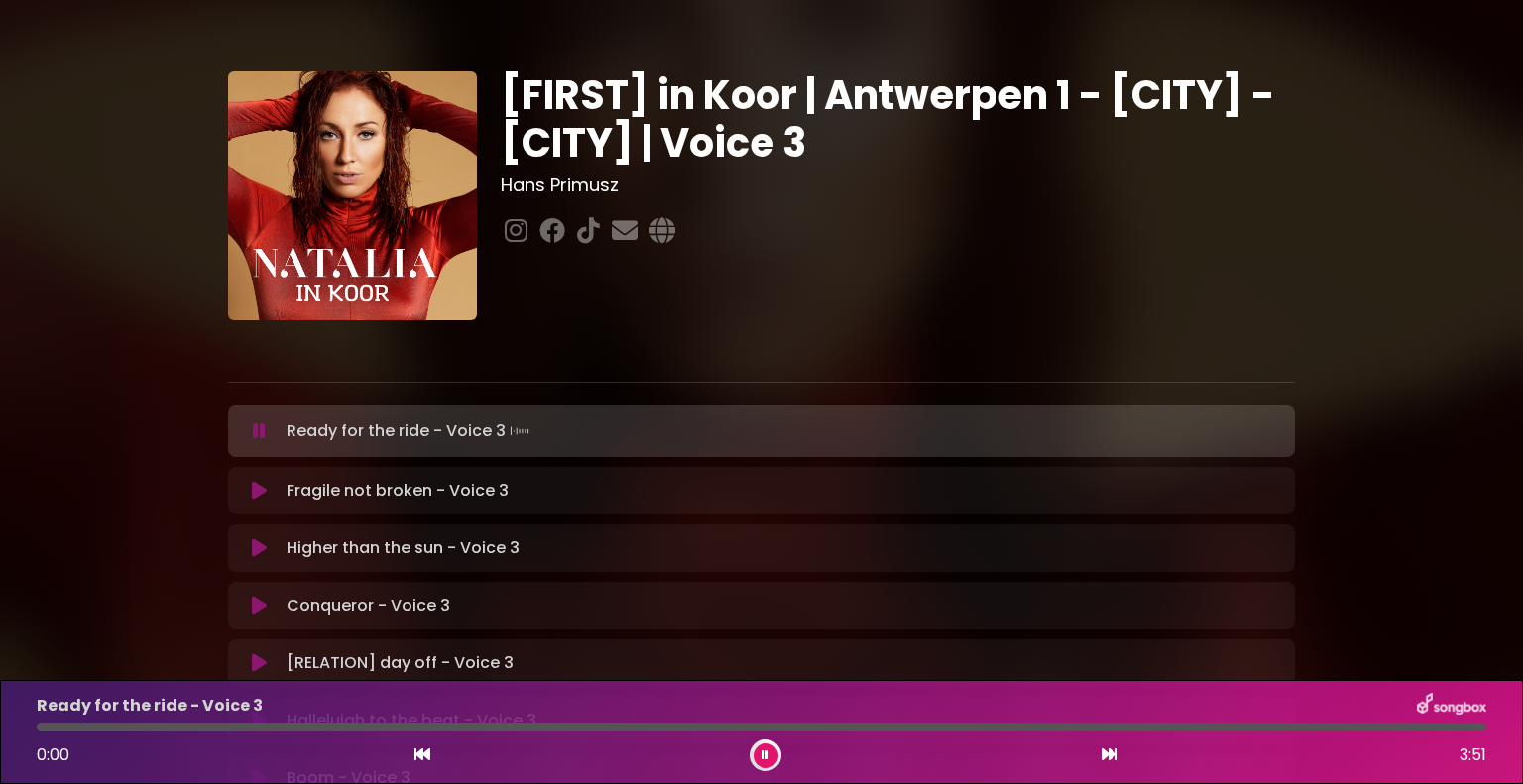 click on "Ready for the ride - Voice 3
Loading Track..." at bounding box center (762, 431) 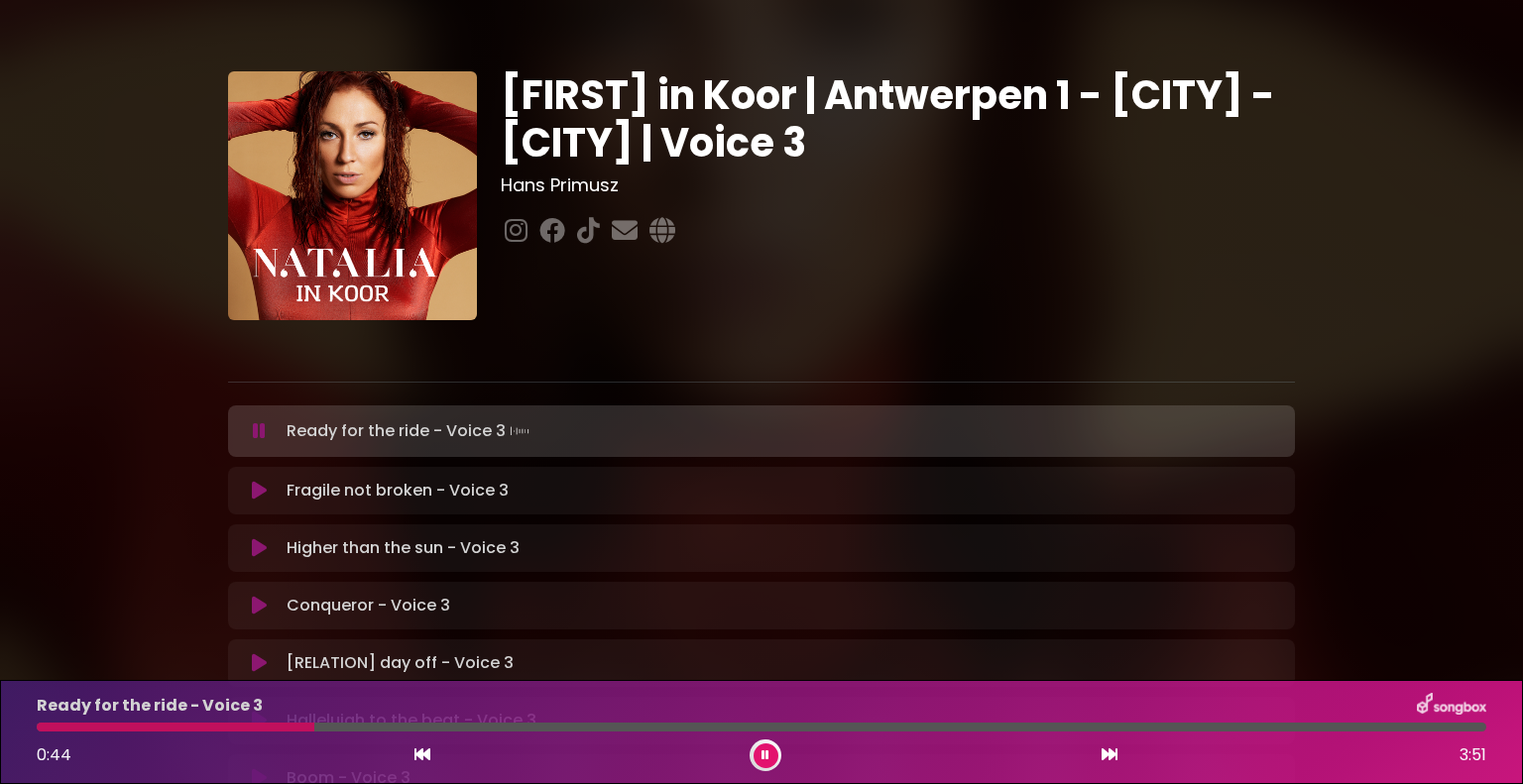 click at bounding box center [259, 431] 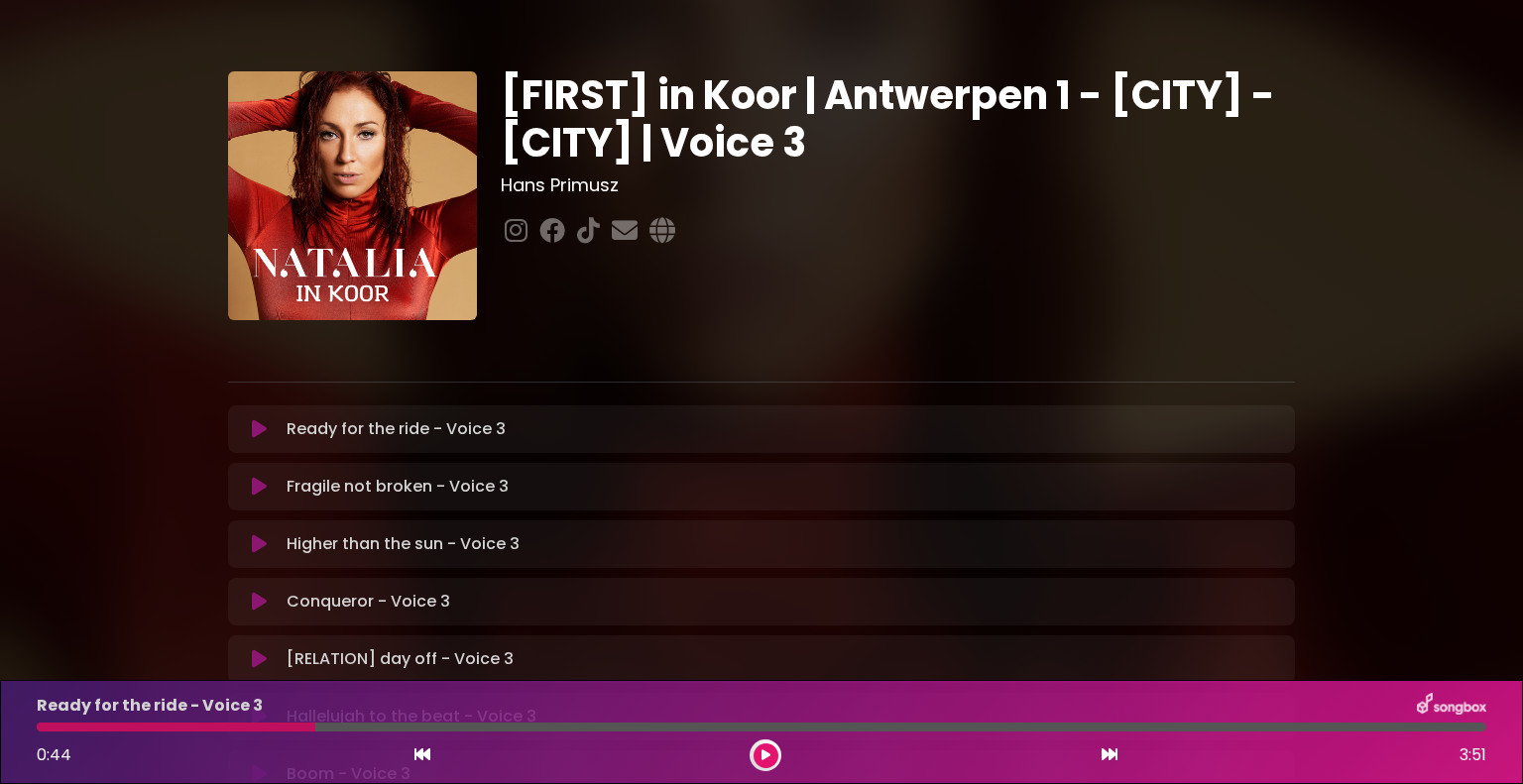 click on "Ready for the ride - Voice 3
Loading Track..." at bounding box center [762, 429] 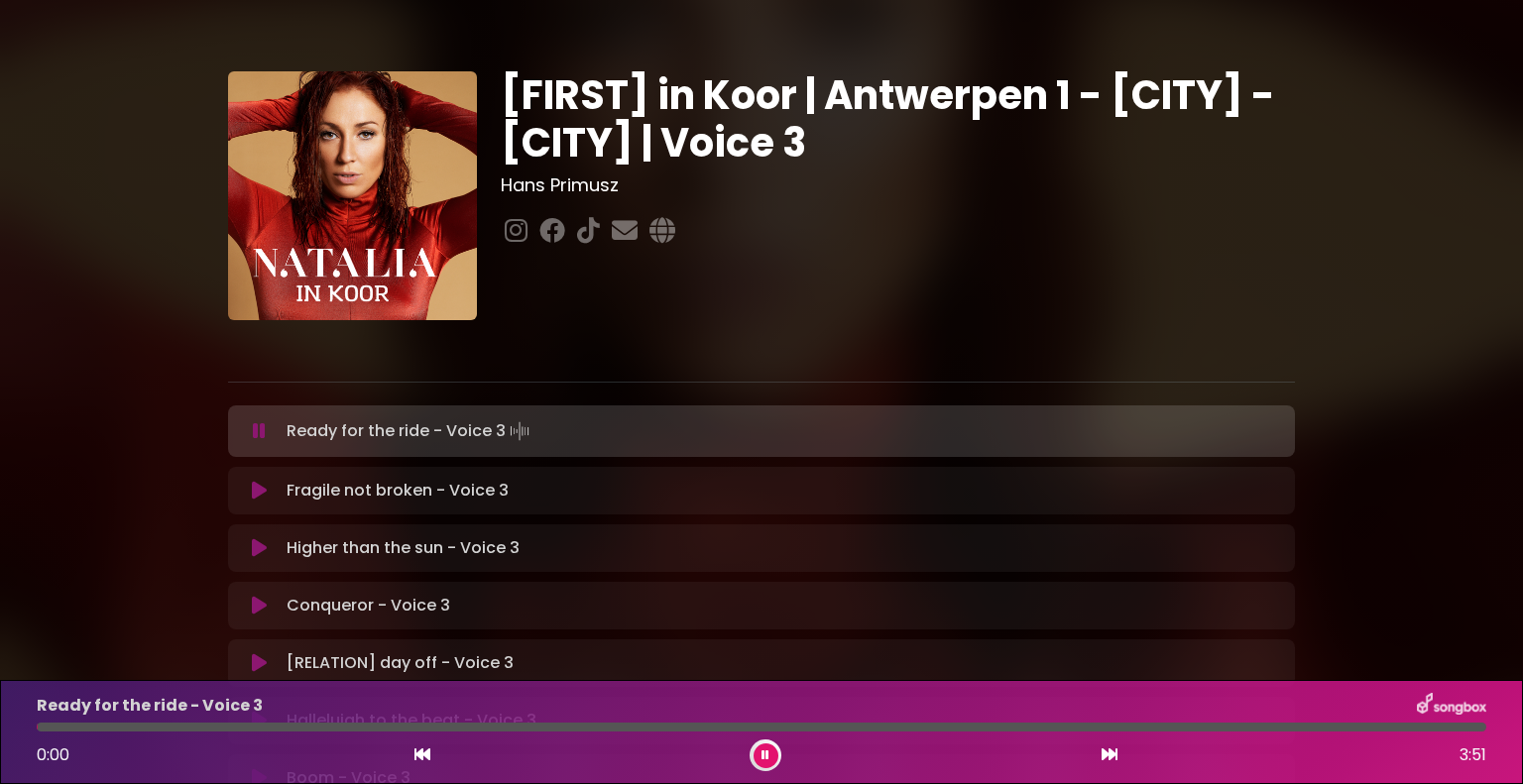 drag, startPoint x: 329, startPoint y: 724, endPoint x: 24, endPoint y: 720, distance: 305.02623 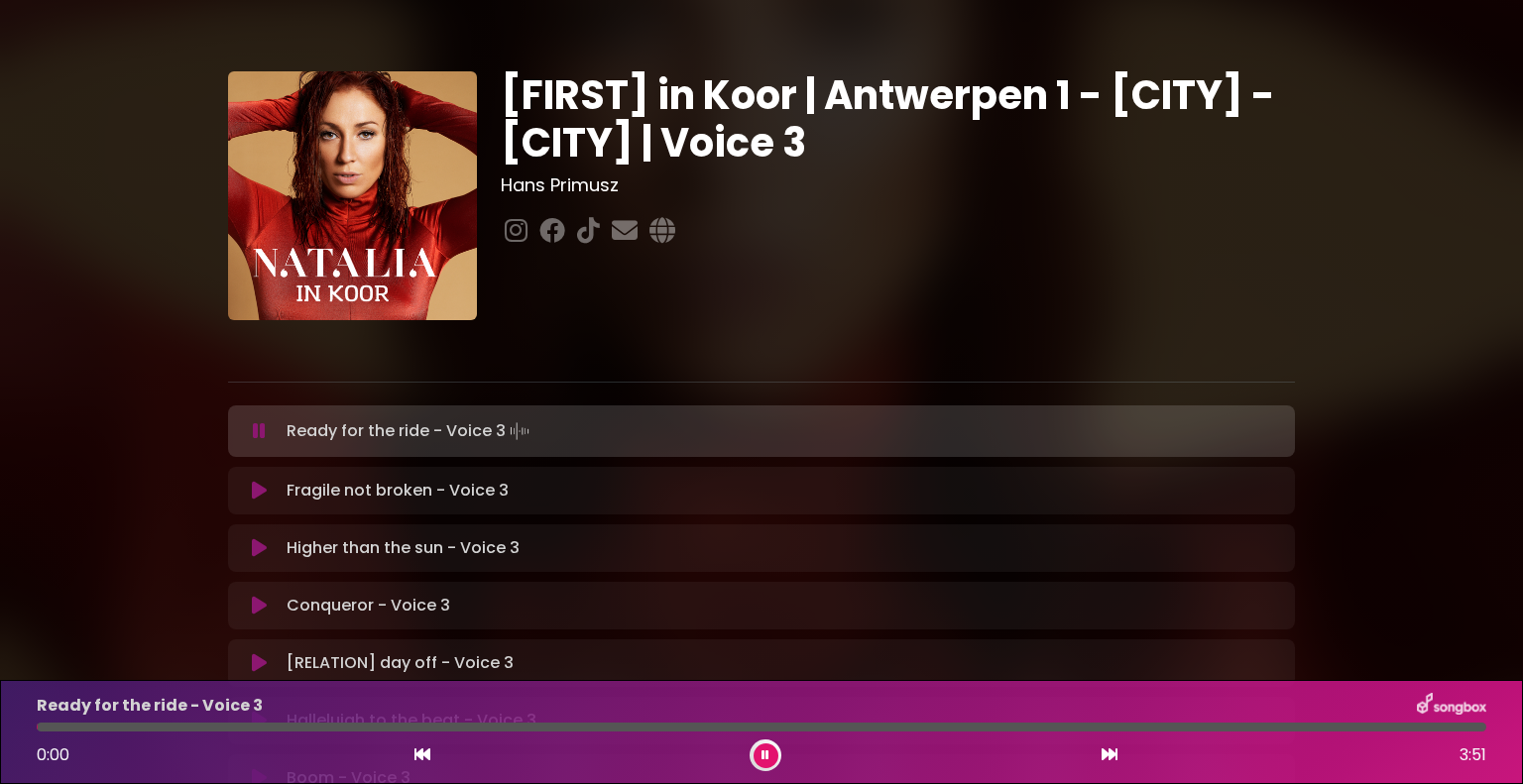 click on "Ready for the ride - Voice 3
0:00
3:51" at bounding box center [762, 731] 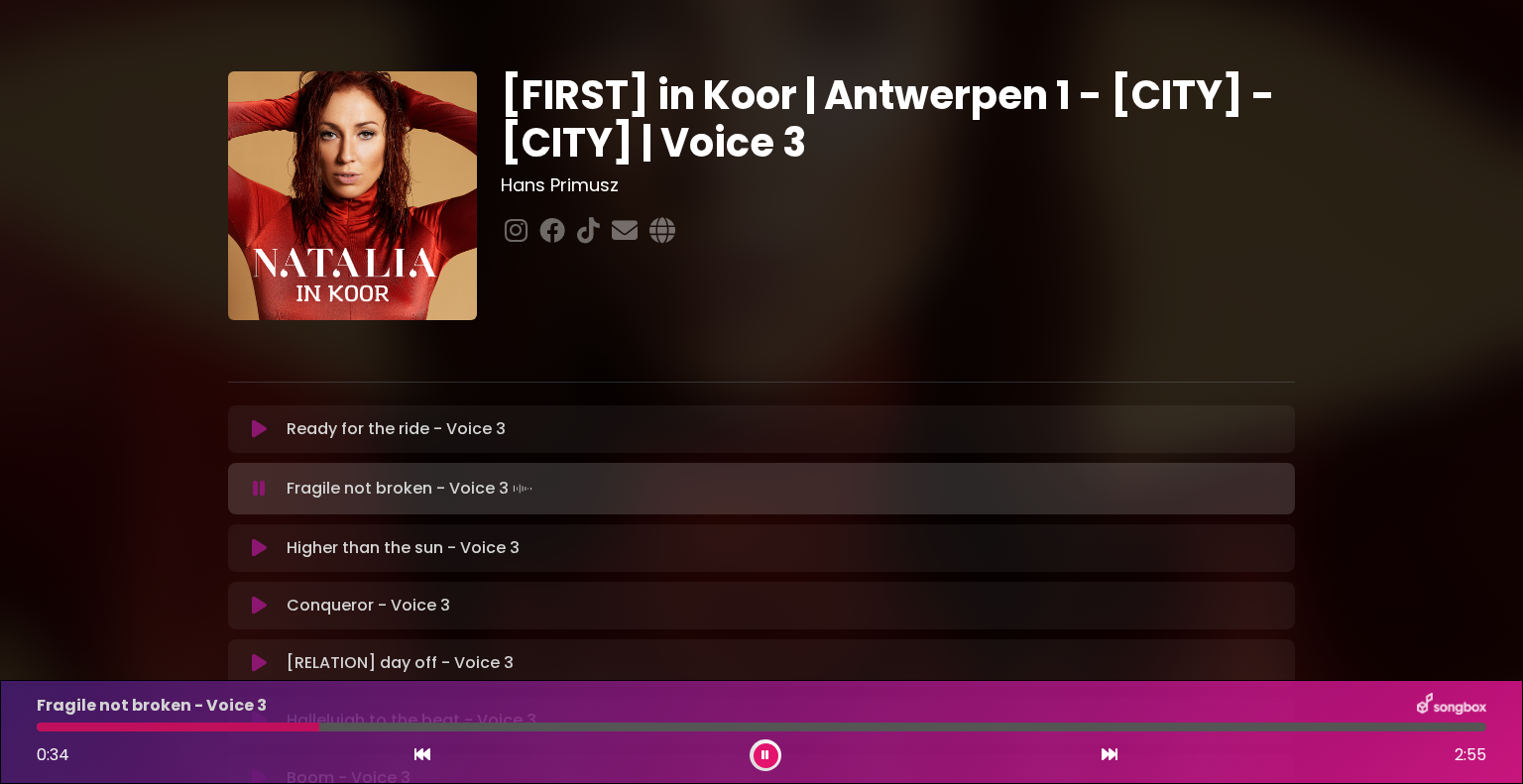 click on "Ready for the ride - Voice 3
Loading Track..." at bounding box center (396, 429) 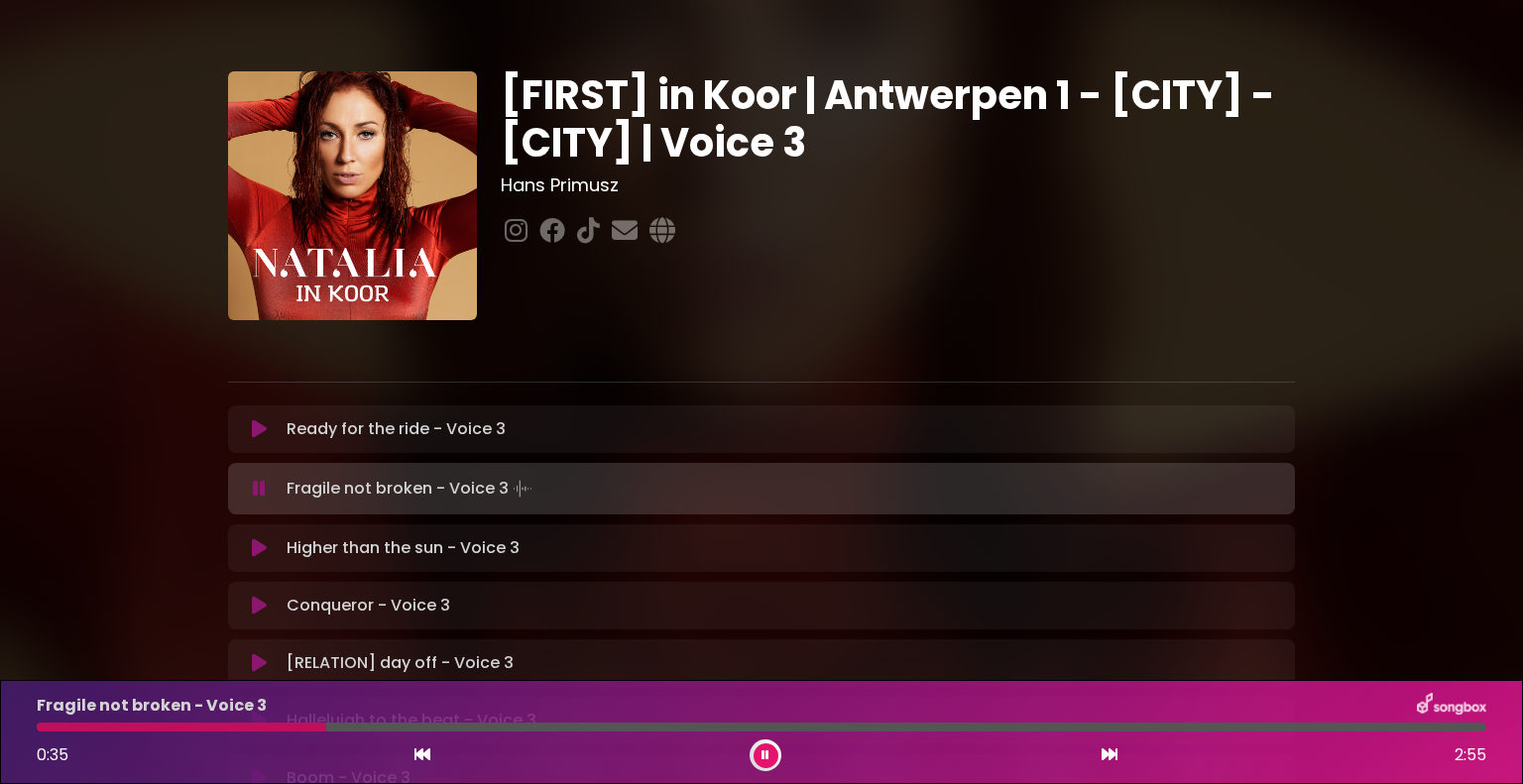 click at bounding box center (259, 429) 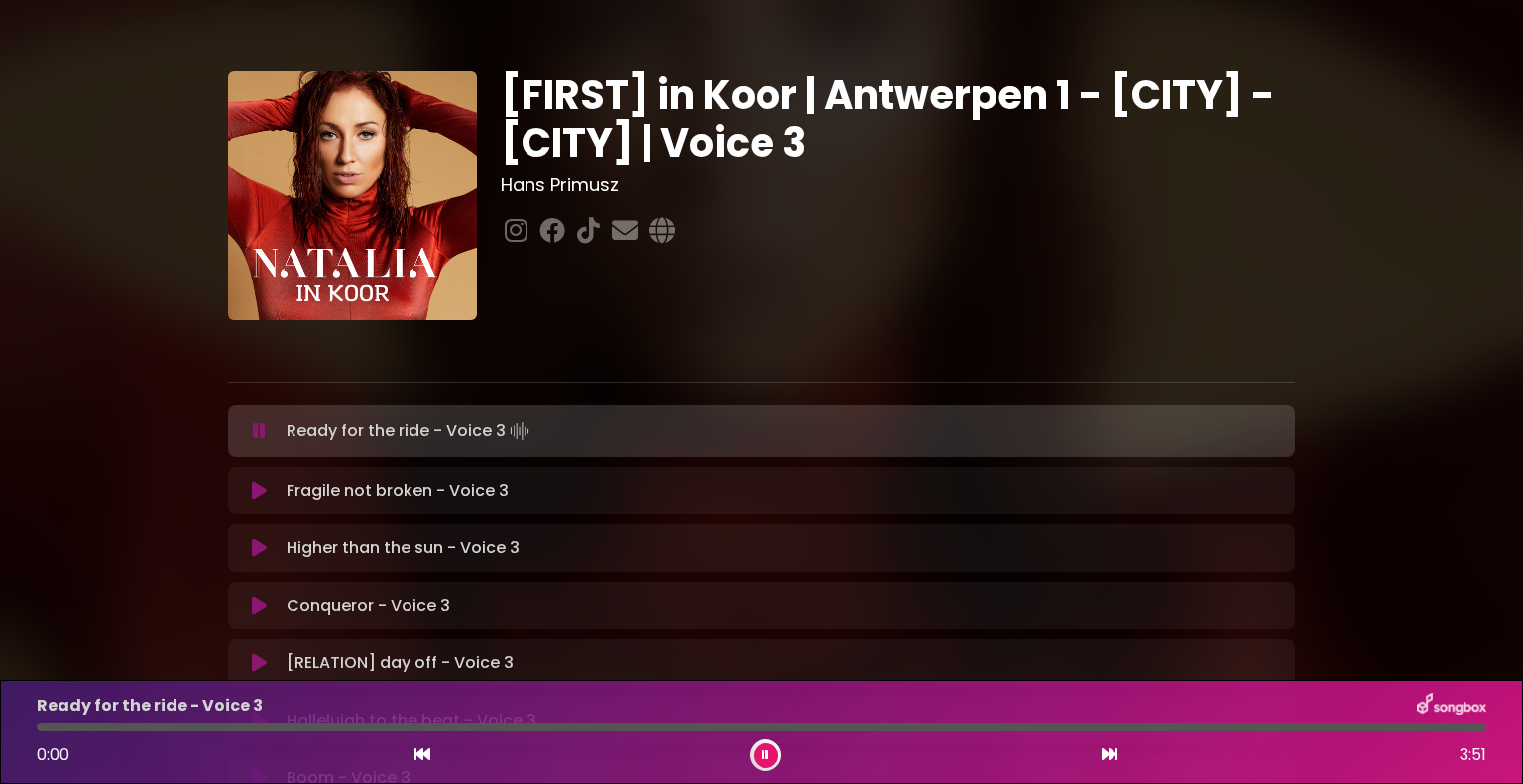 click at bounding box center (259, 431) 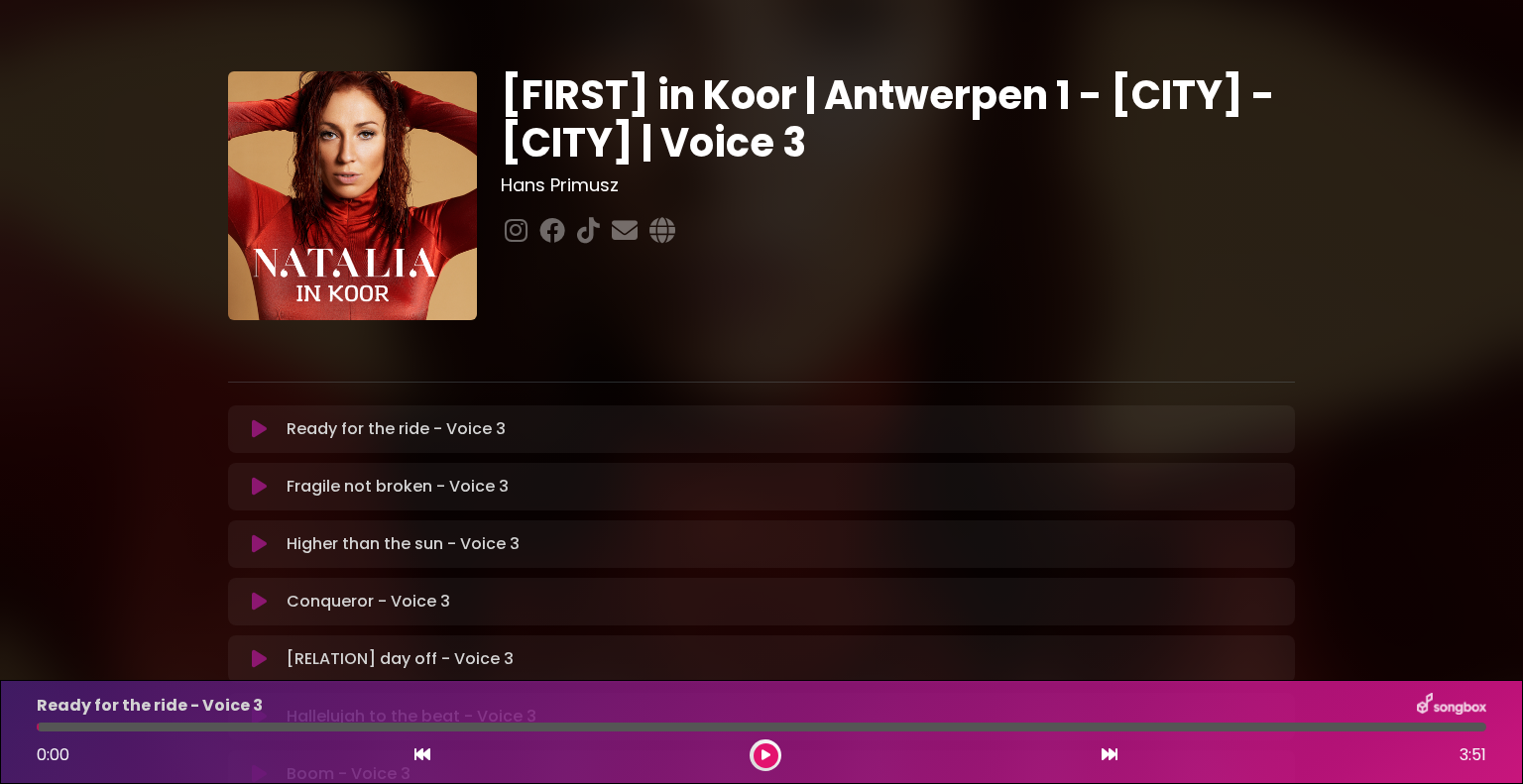 click at bounding box center (259, 429) 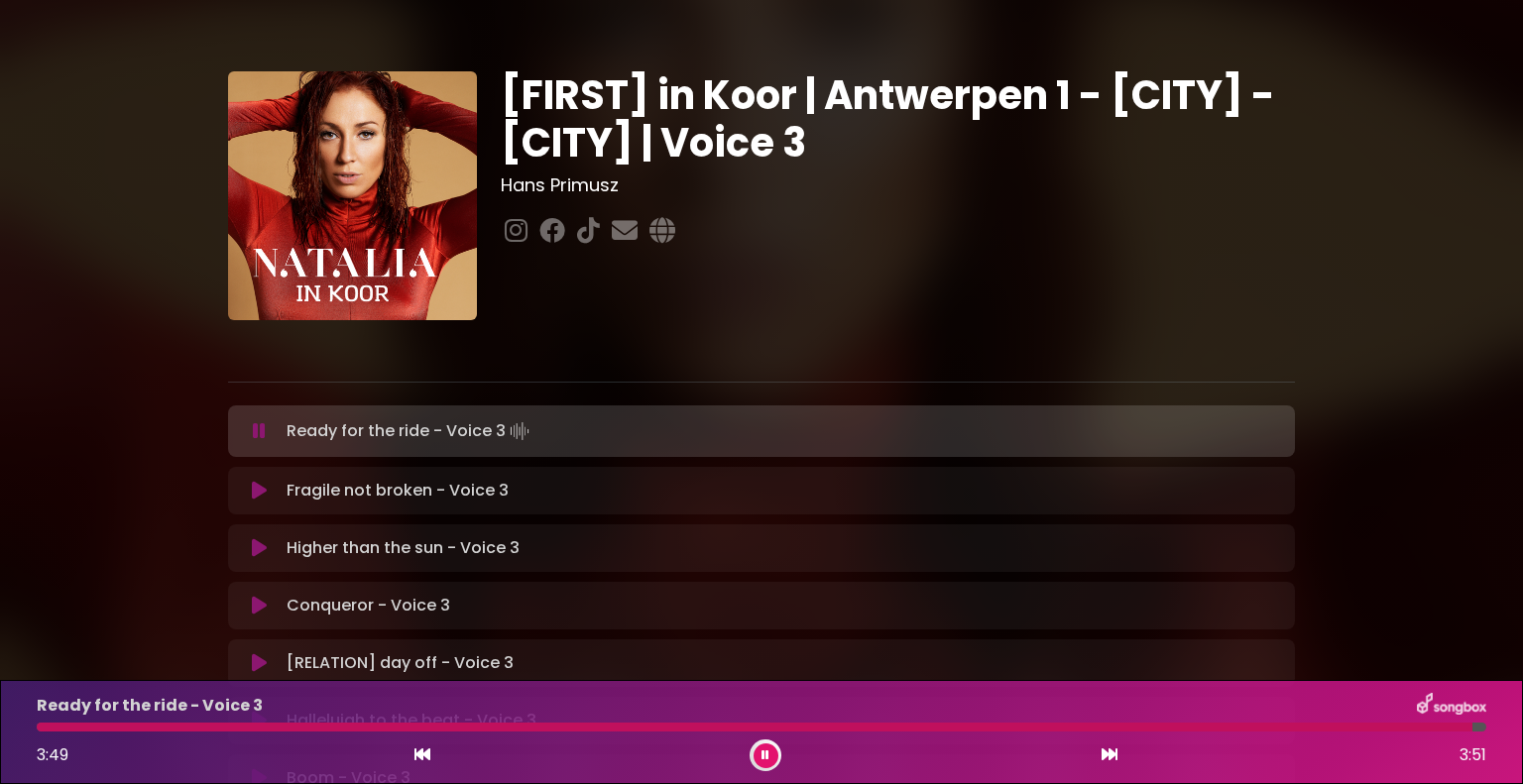 click at bounding box center (259, 431) 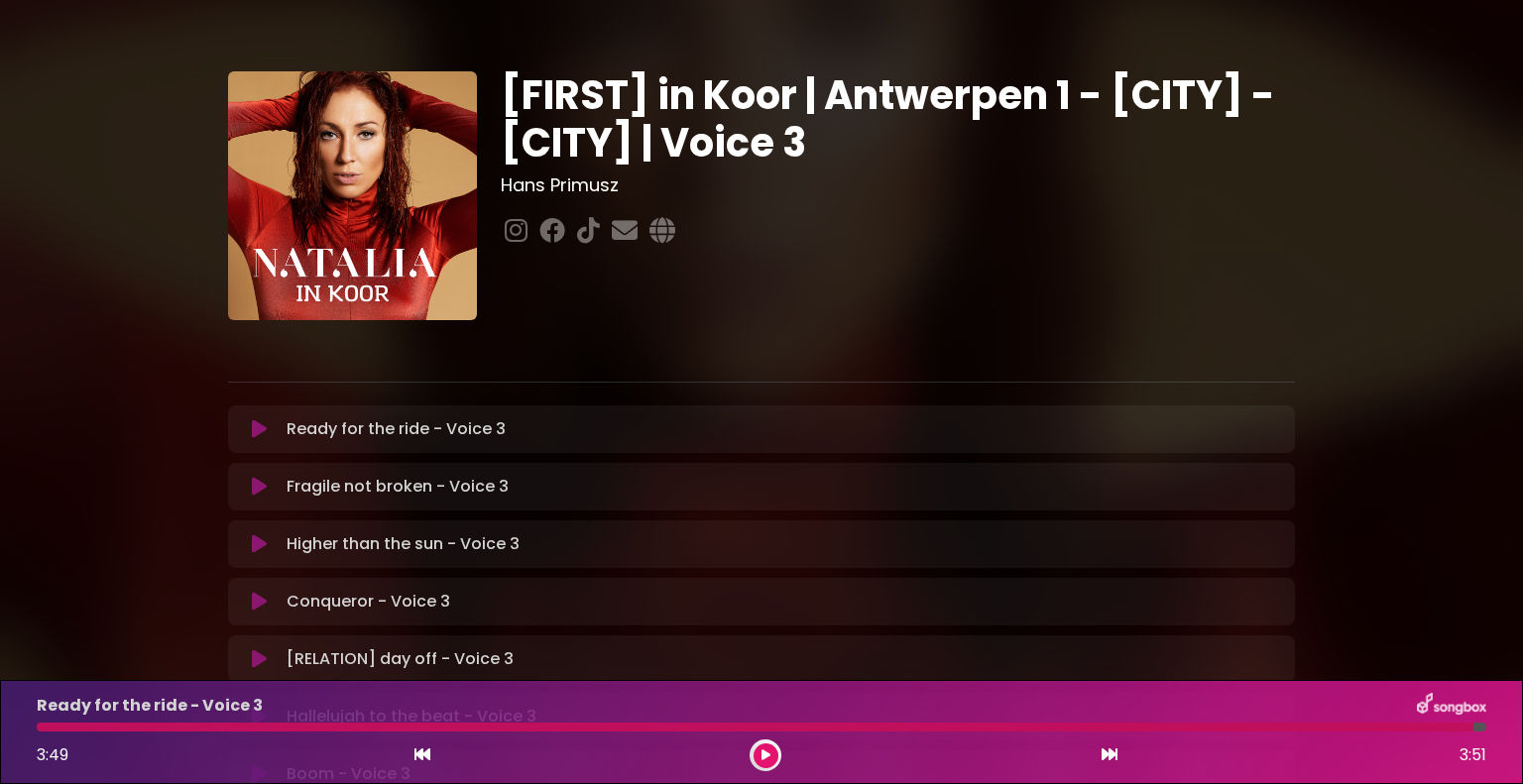 click at bounding box center (259, 429) 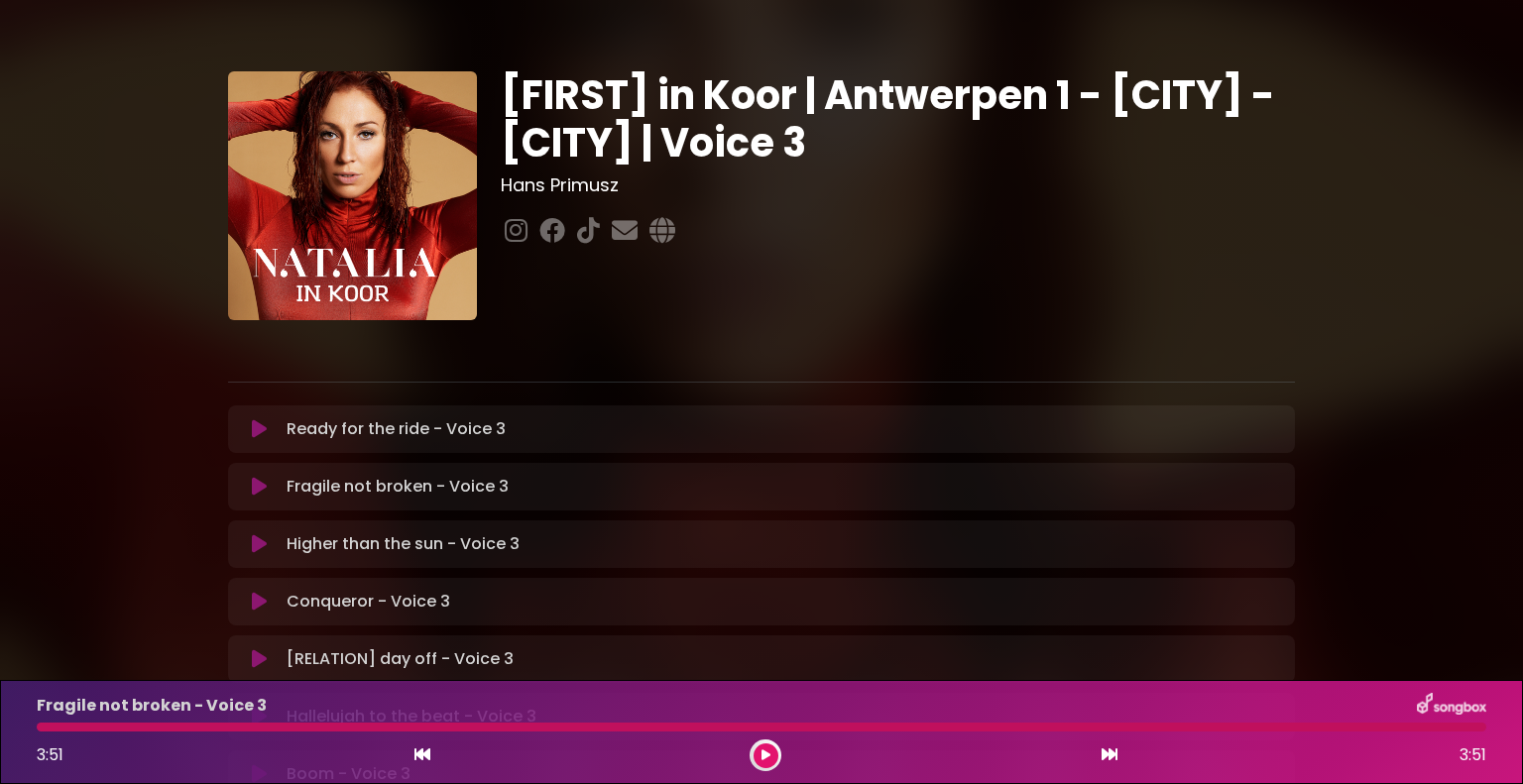 click on "Ready for the ride - Voice 3
Loading Track..." at bounding box center [396, 429] 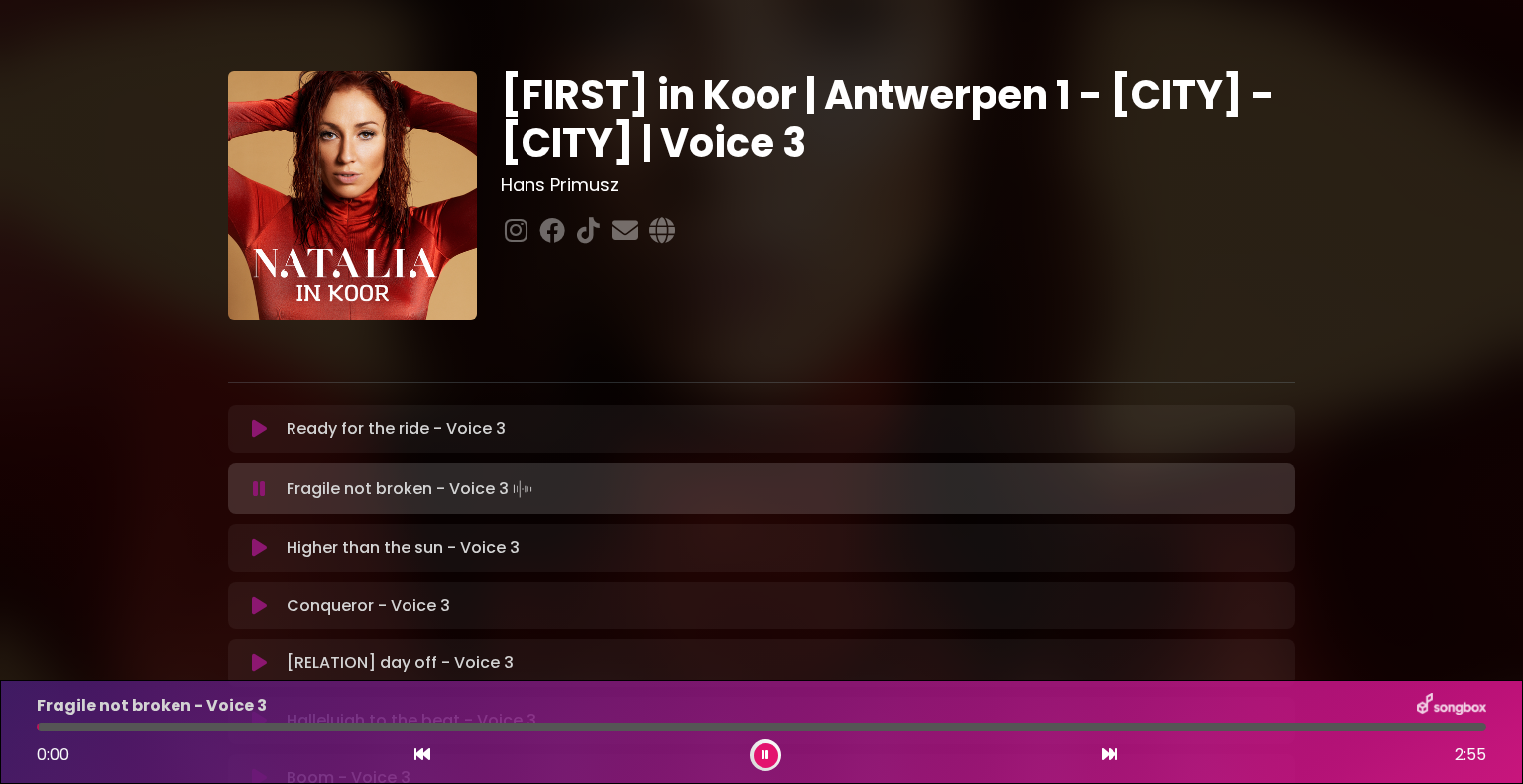 click on "Fragile not broken - Voice 3
Loading Track..." at bounding box center (411, 489) 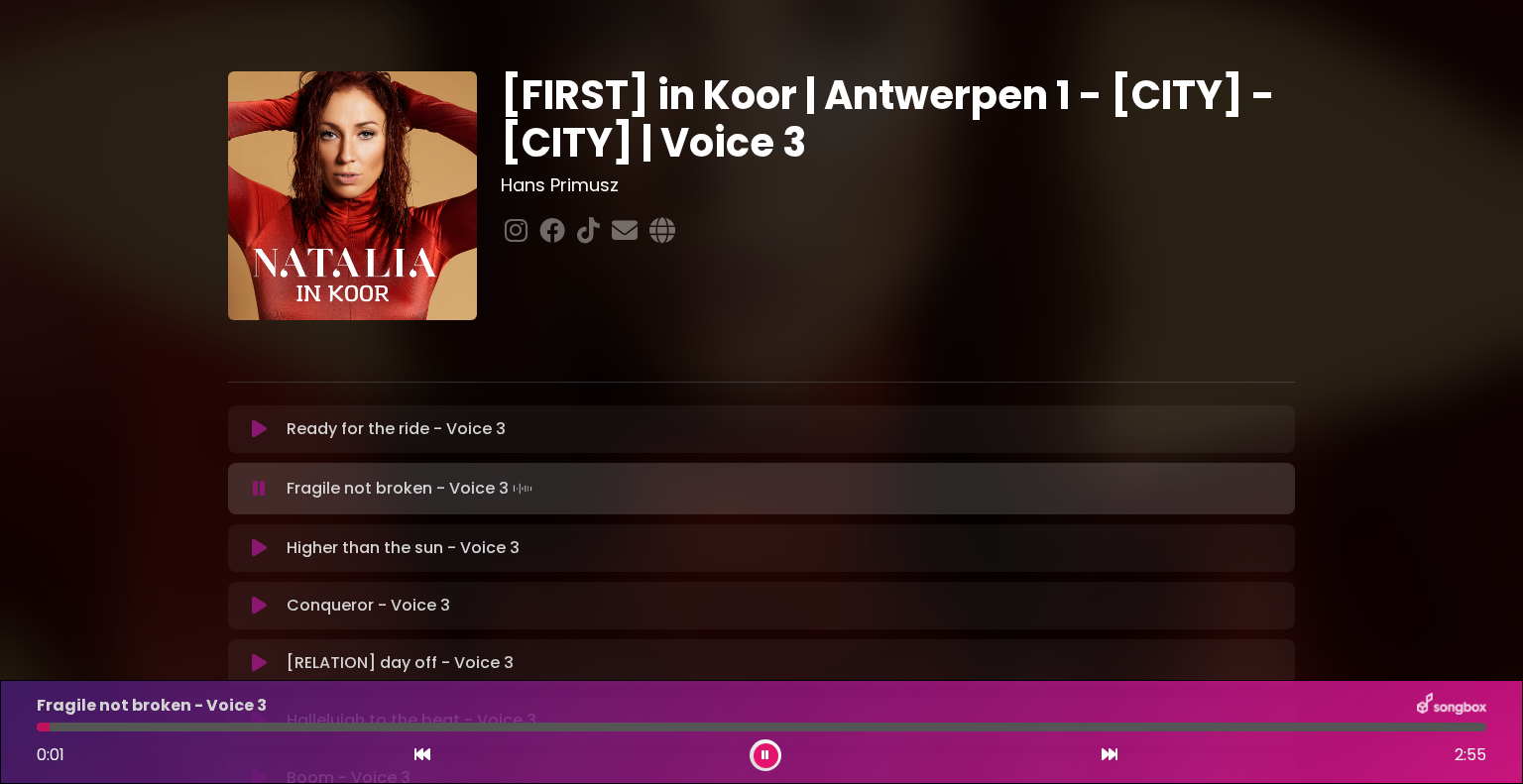 click on "Ready for the ride - Voice 3
Loading Track..." at bounding box center (396, 429) 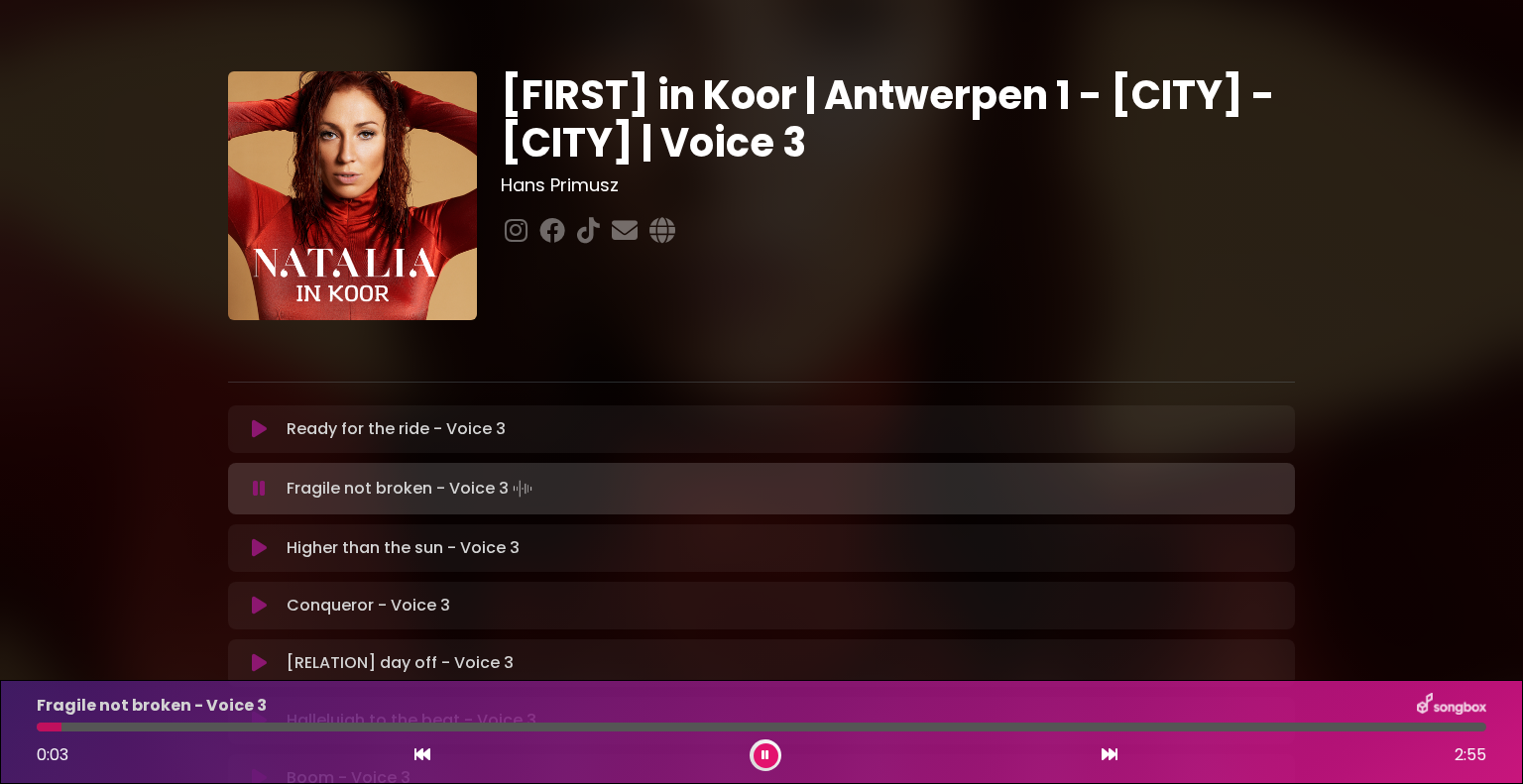 click at bounding box center [259, 429] 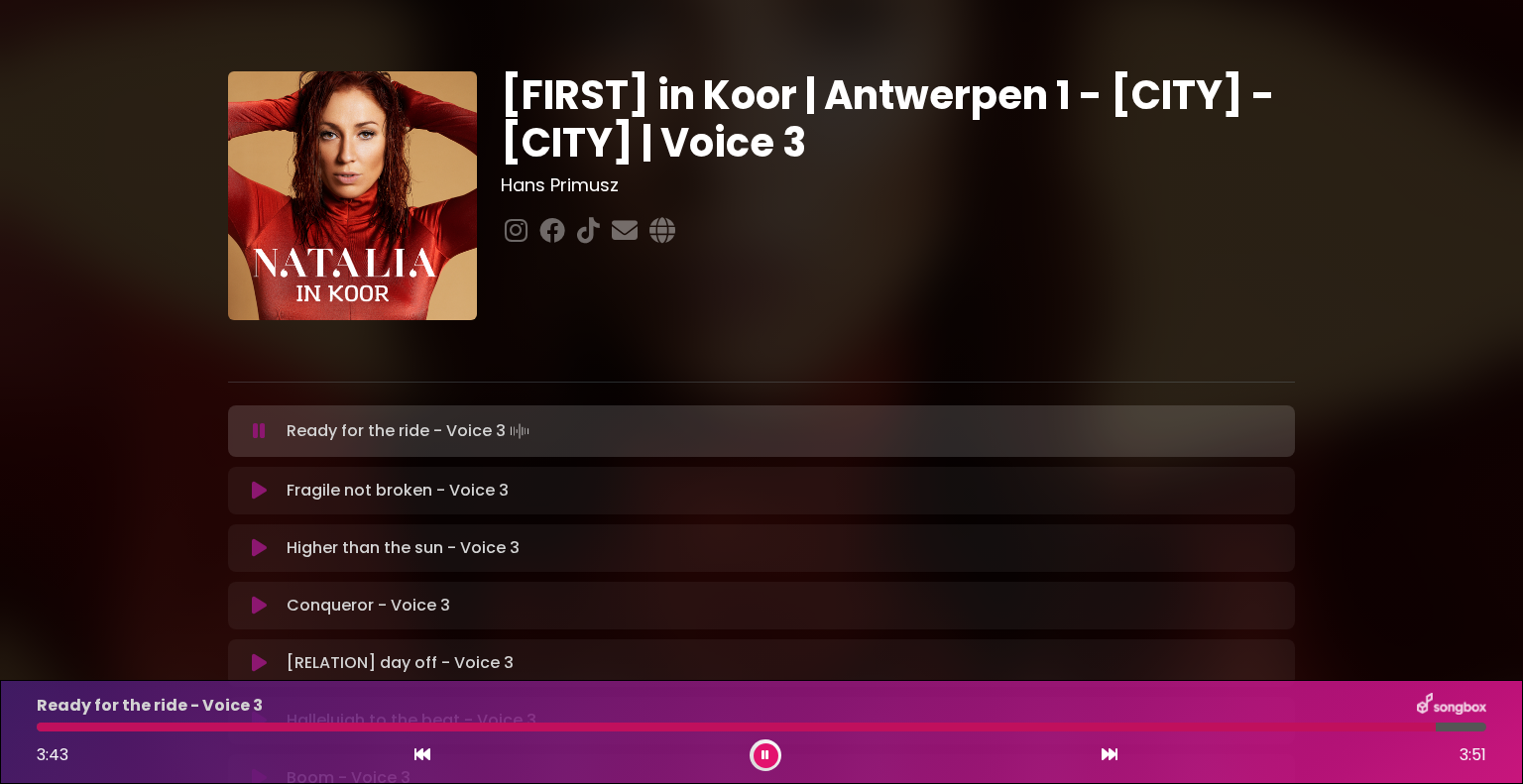 click on "Fragile not broken - Voice 3
Loading Track..." at bounding box center (398, 491) 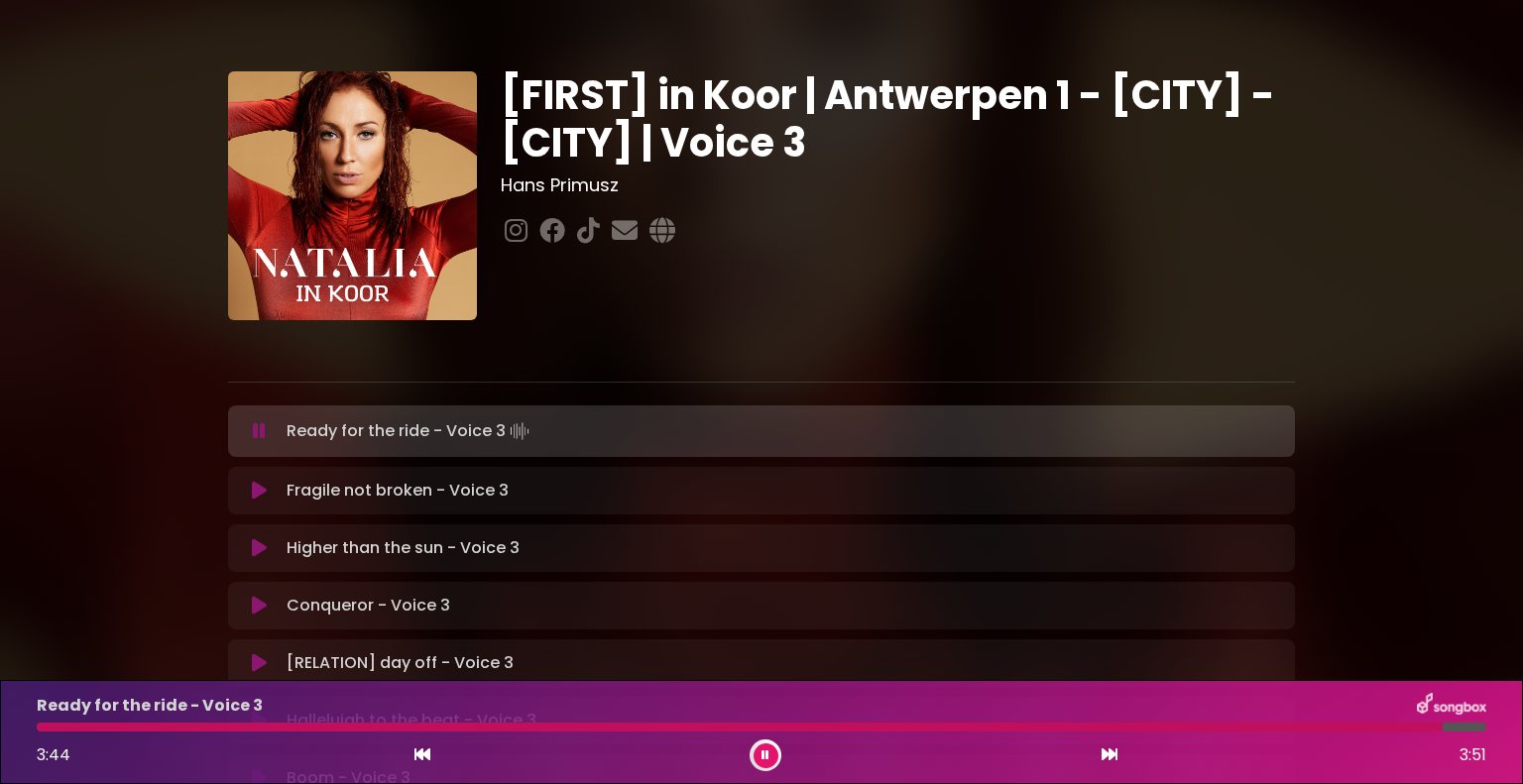 click on "Fragile not broken - Voice 3
Loading Track..." at bounding box center (398, 491) 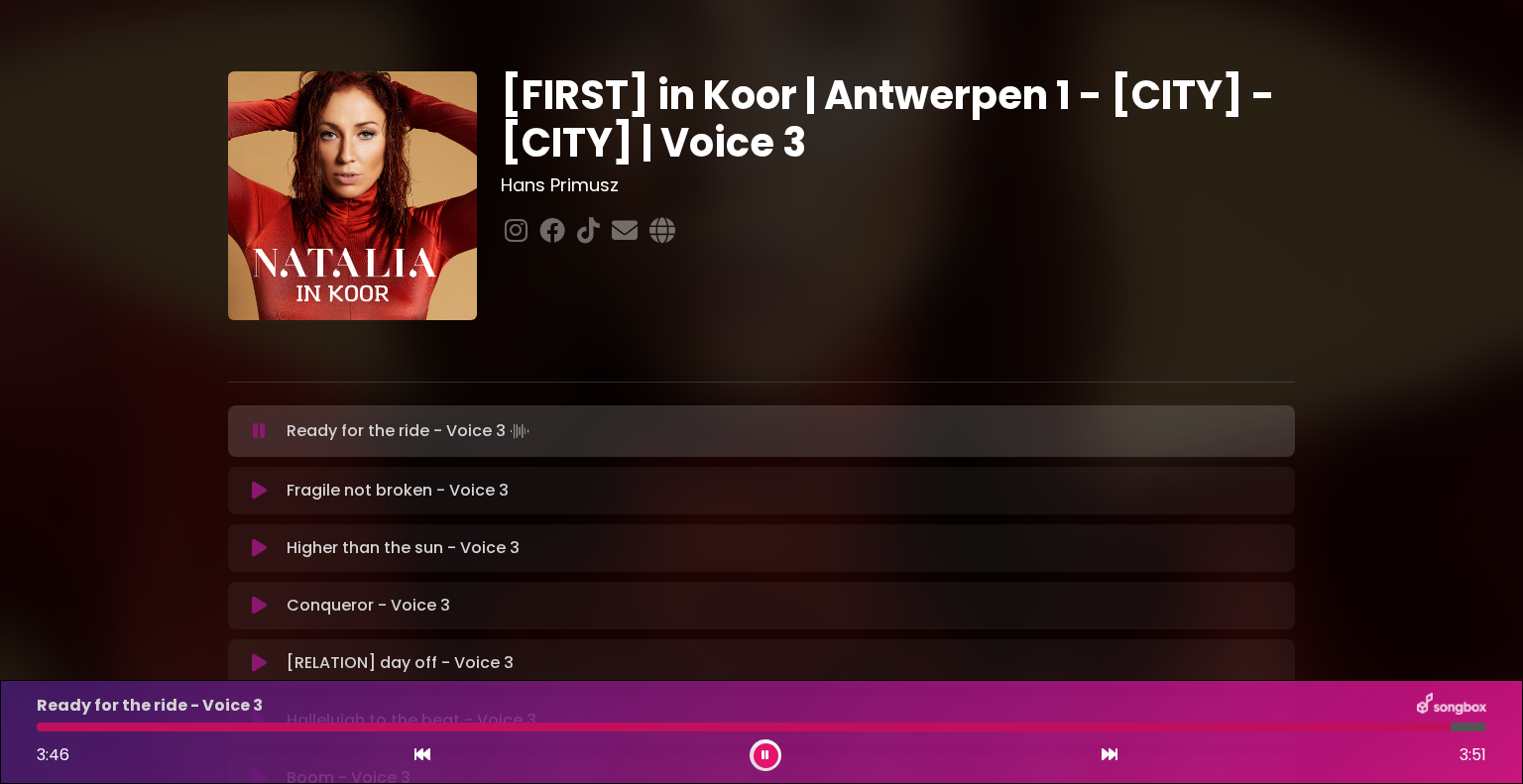 click on "Fragile not broken - Voice 3
Loading Track..." at bounding box center (780, 491) 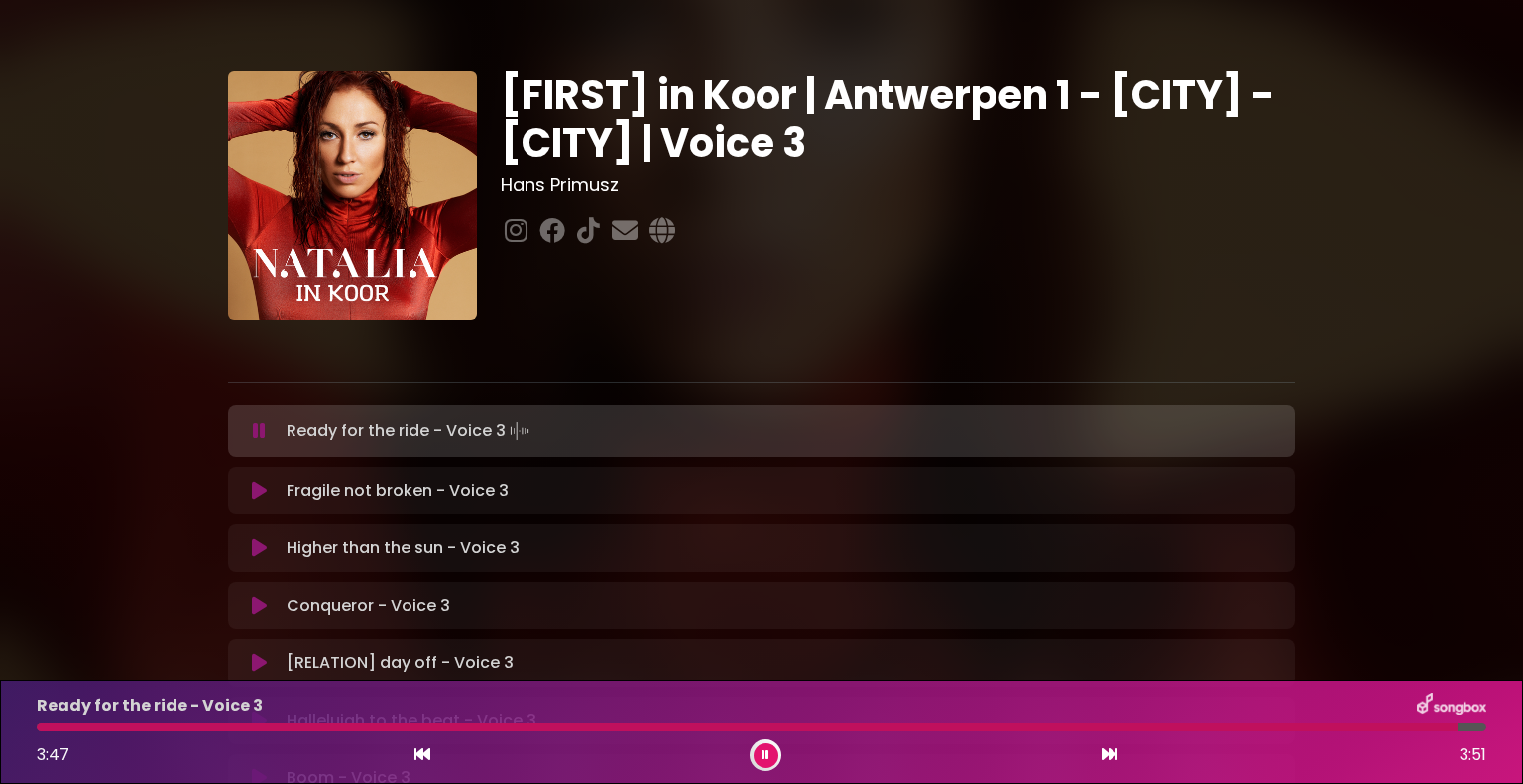 click on "Fragile not broken - Voice 3
Loading Track..." at bounding box center (398, 491) 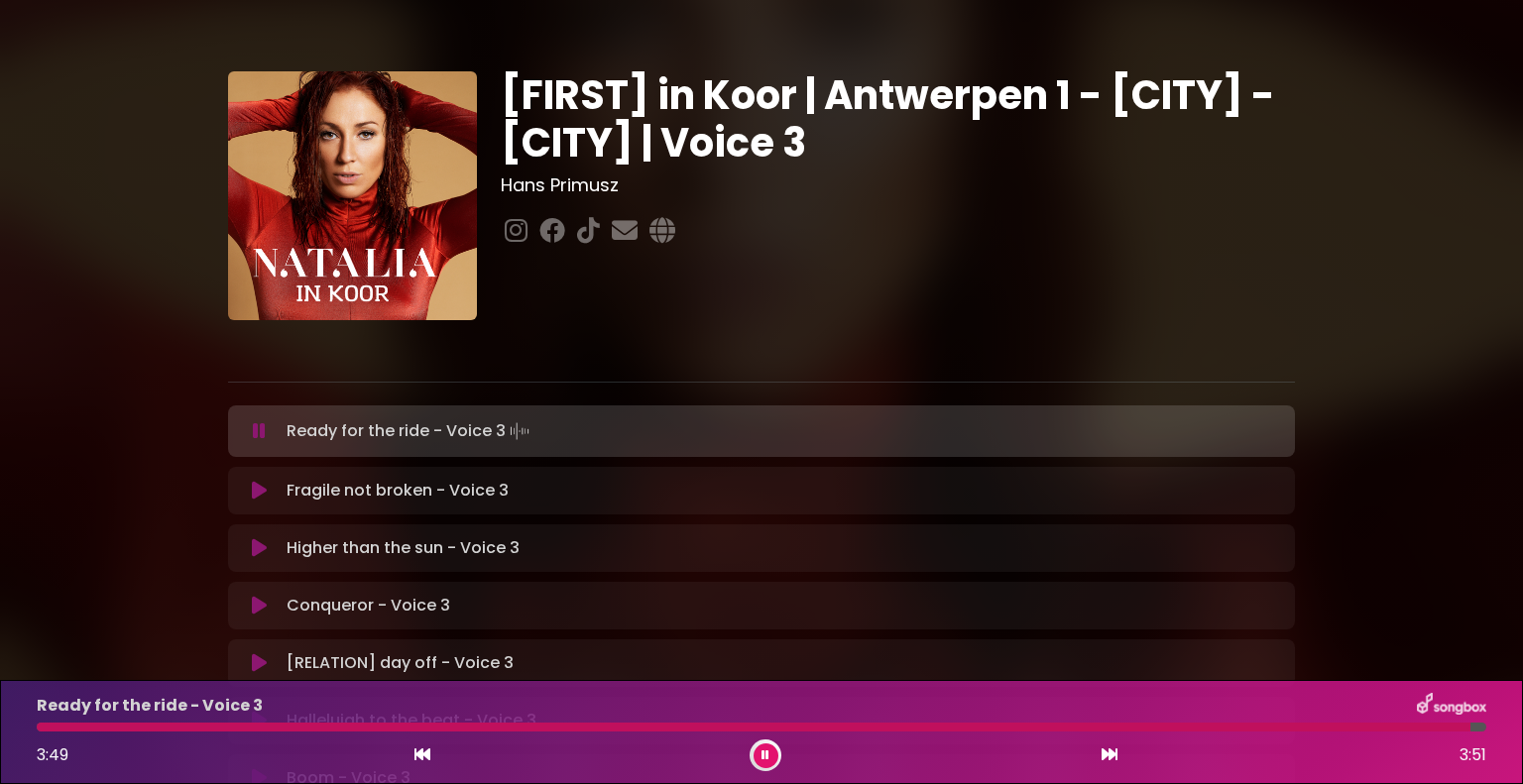 click at bounding box center (259, 431) 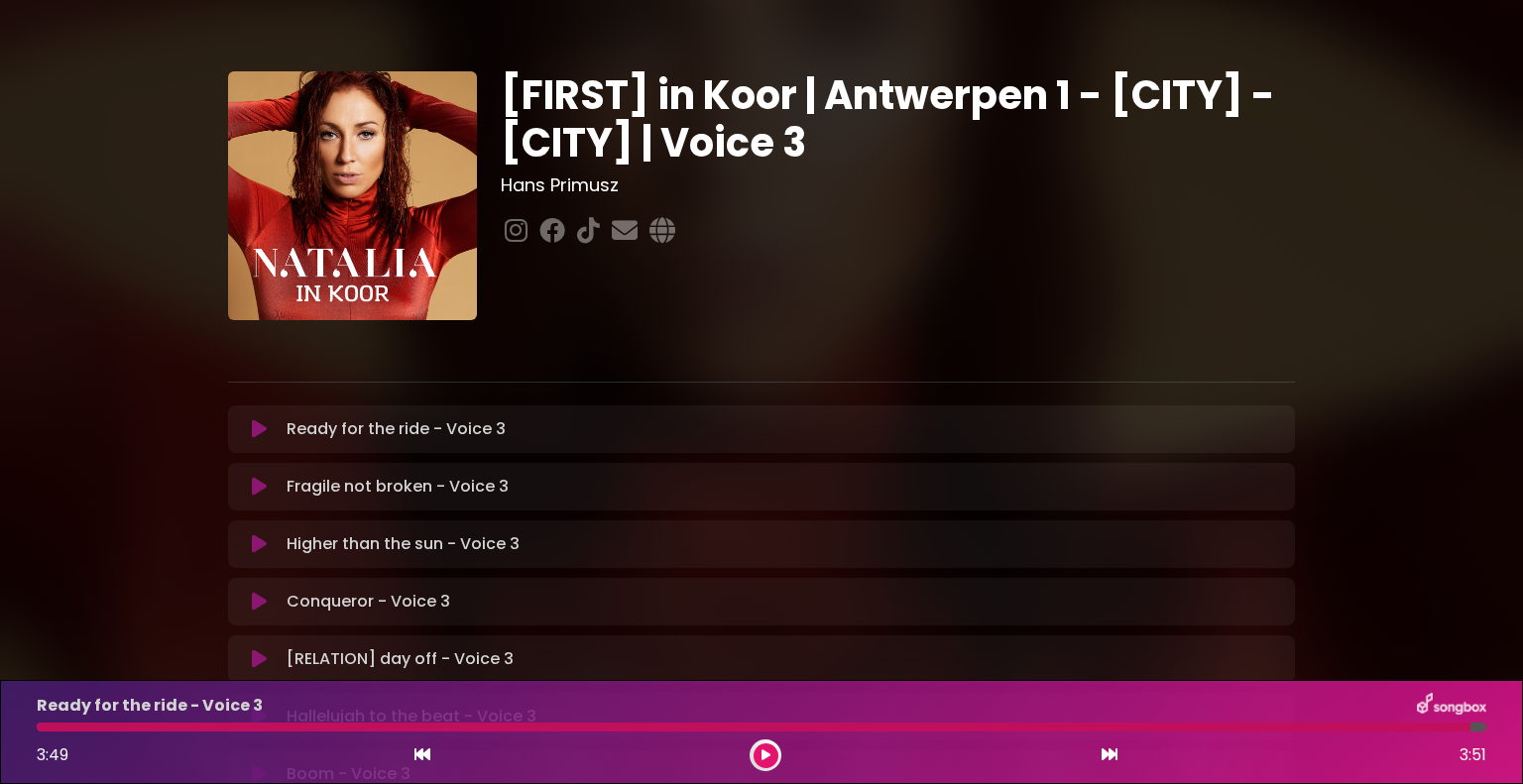 click at bounding box center [259, 429] 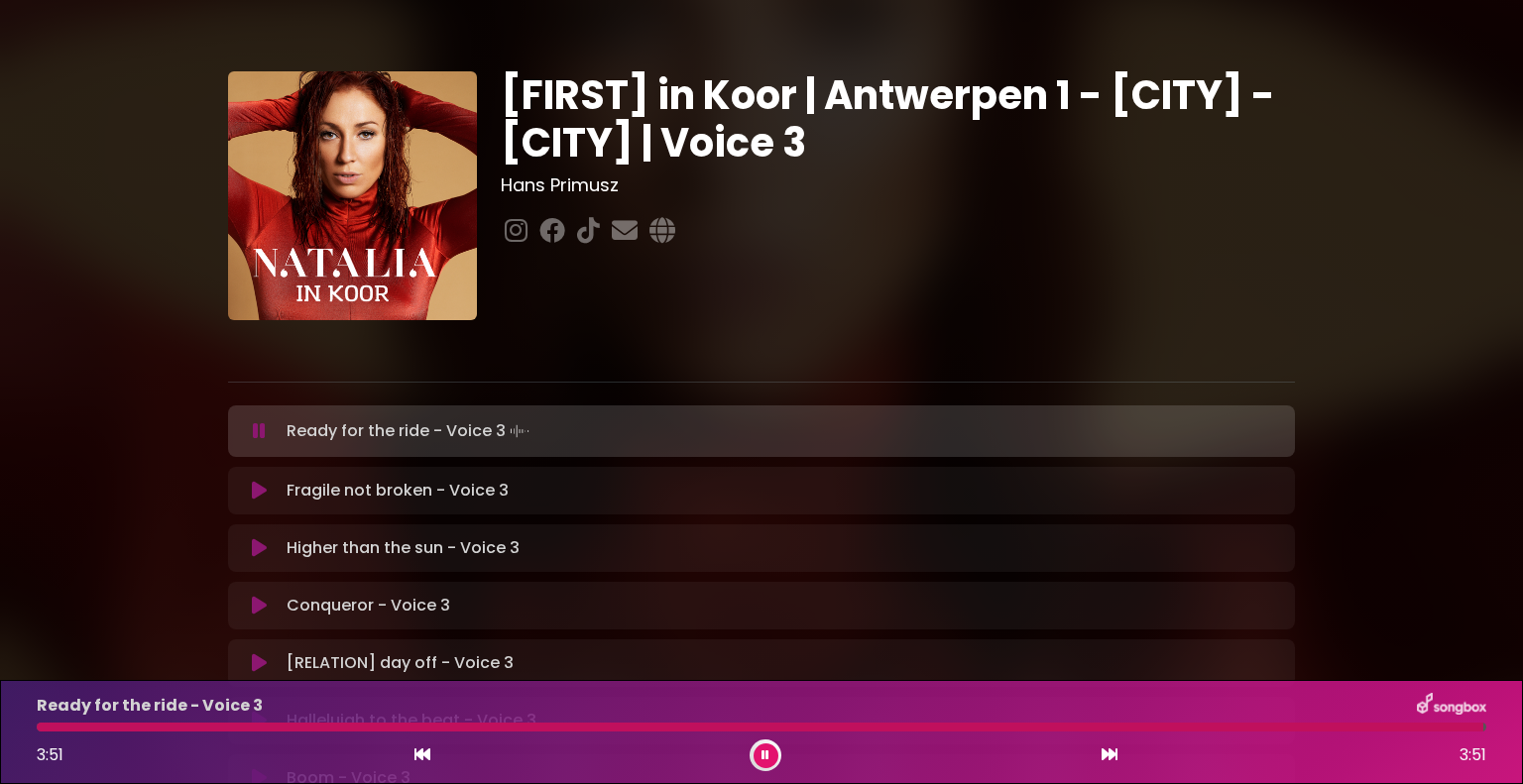 click on "Fragile not broken - Voice 3
Loading Track..." at bounding box center [398, 491] 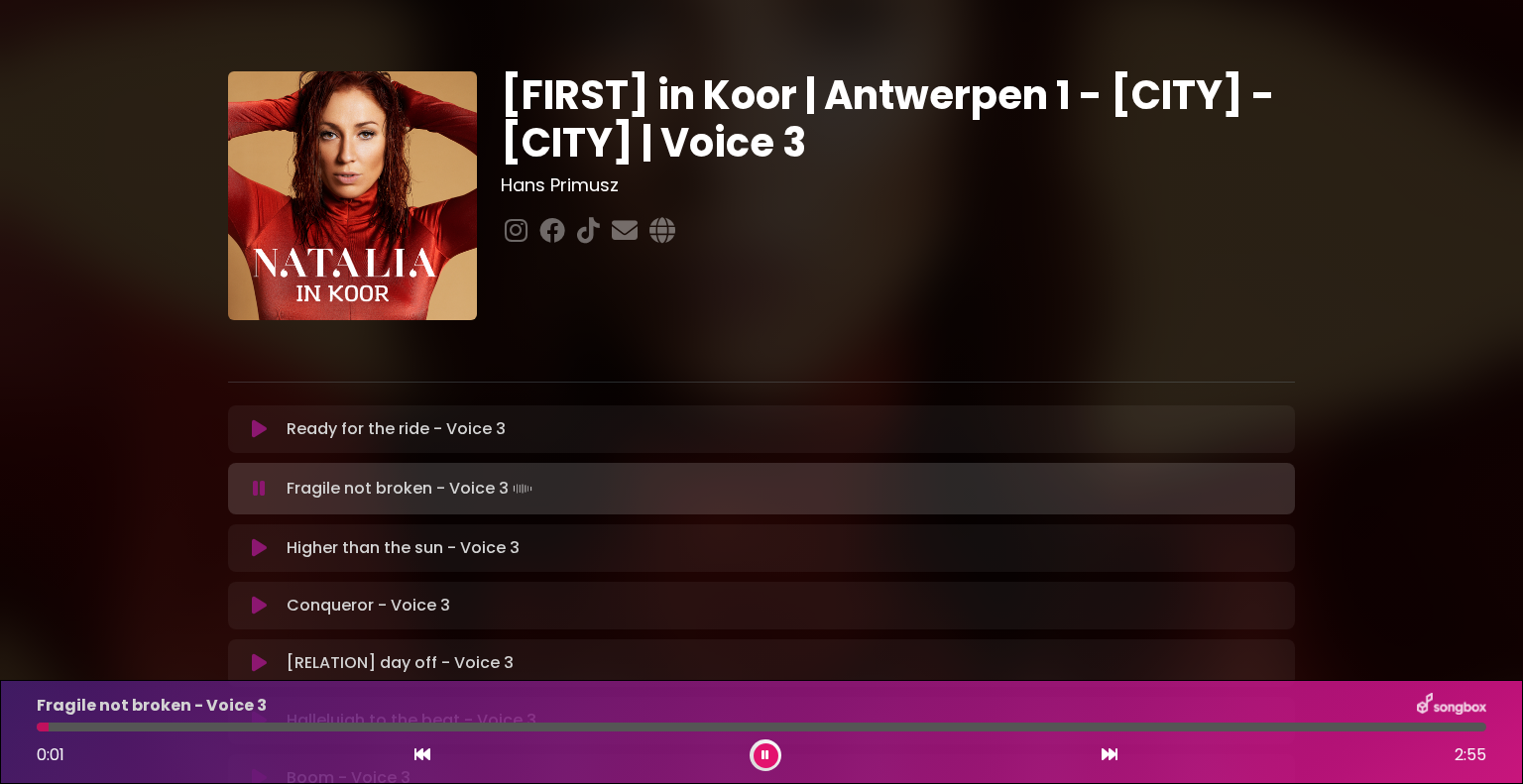 click at bounding box center (259, 429) 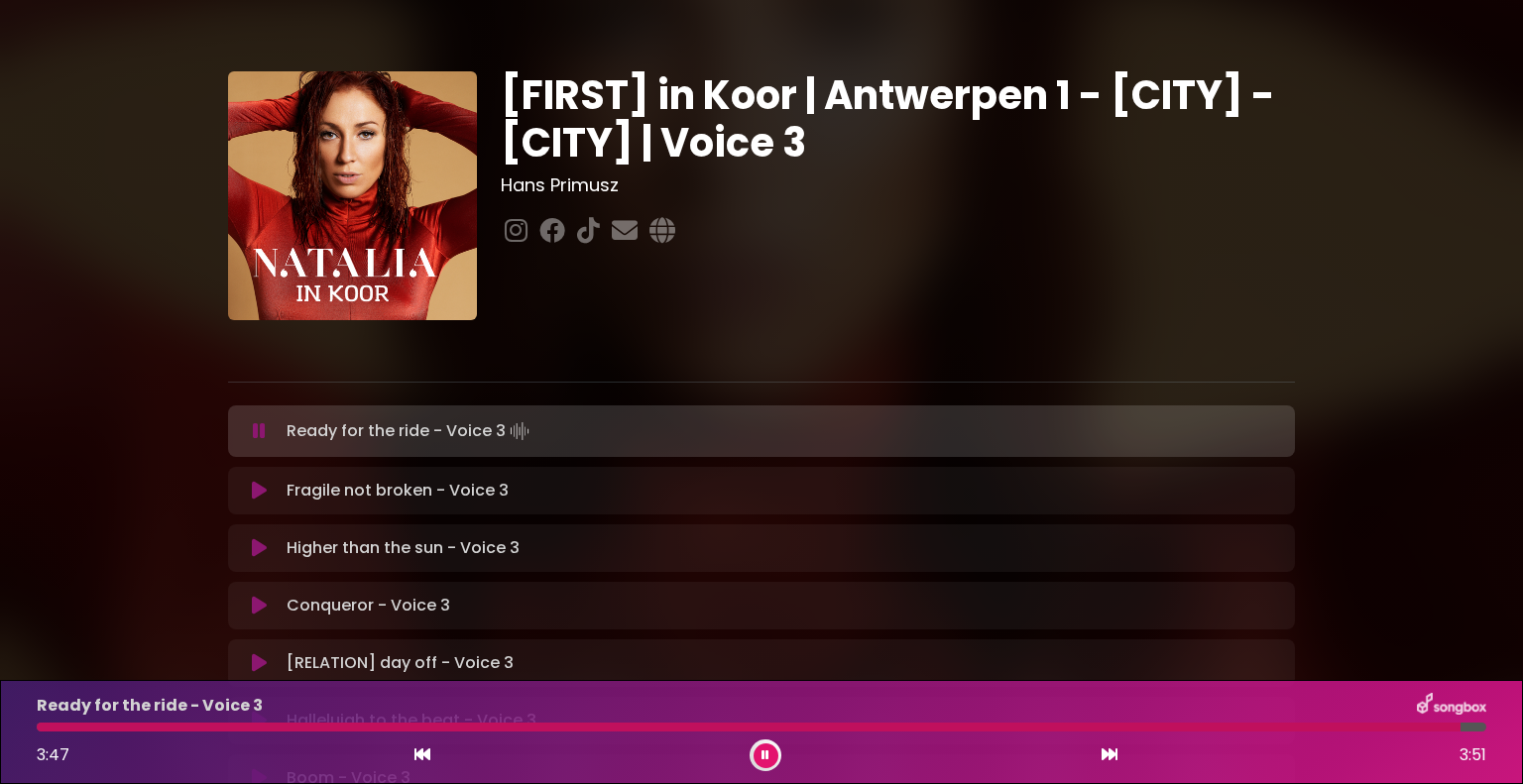 click at bounding box center [259, 431] 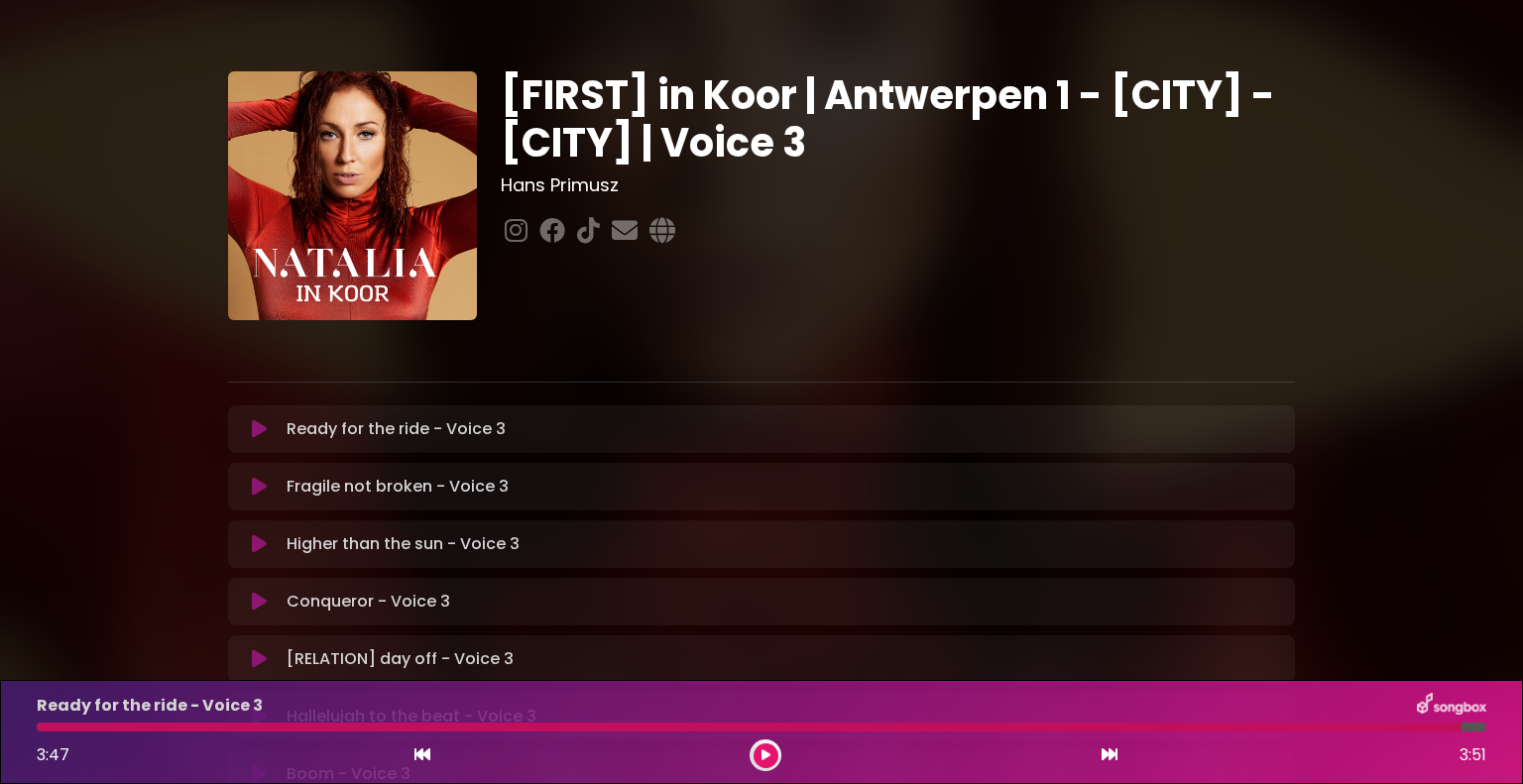 click at bounding box center [259, 429] 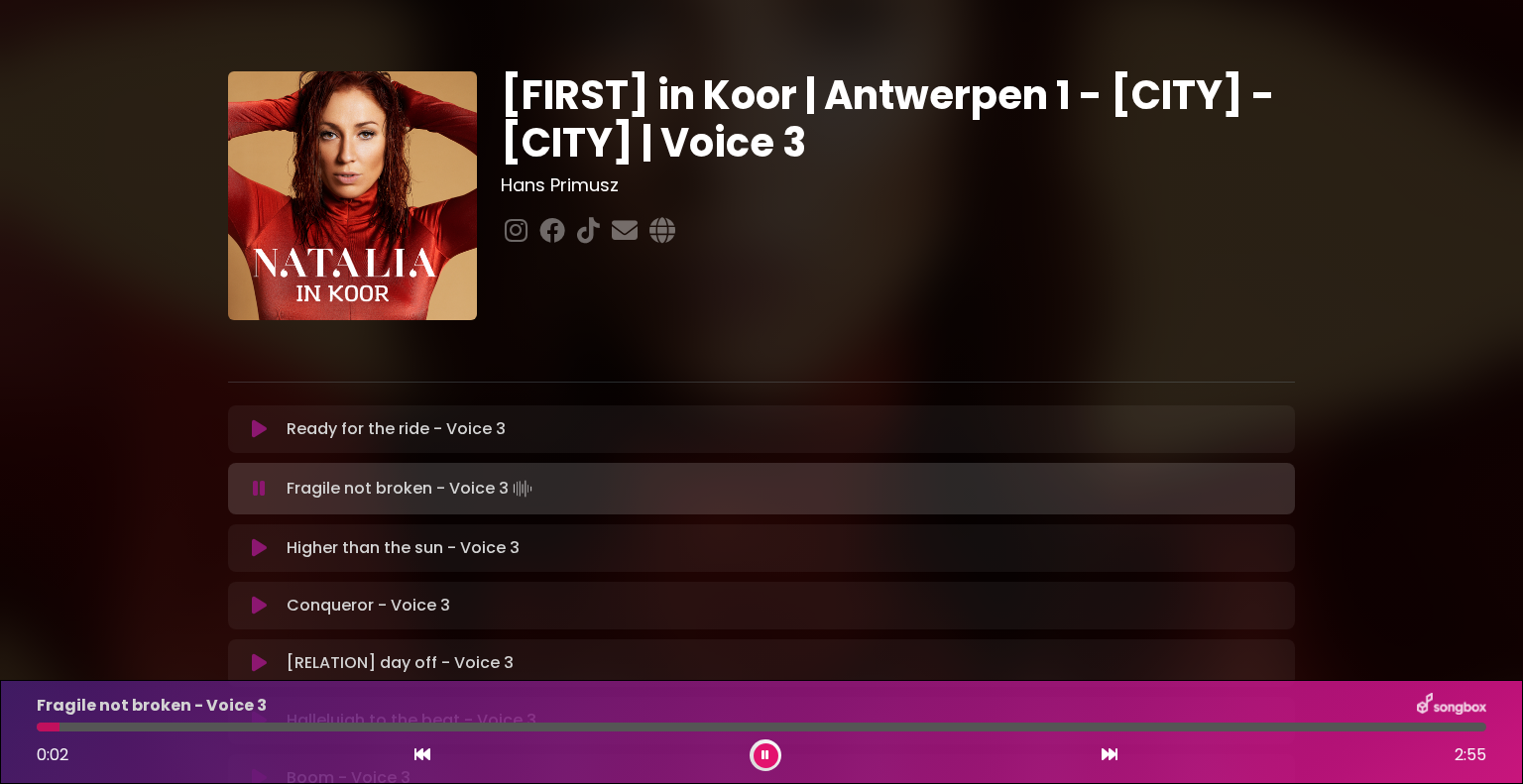 click at bounding box center [259, 429] 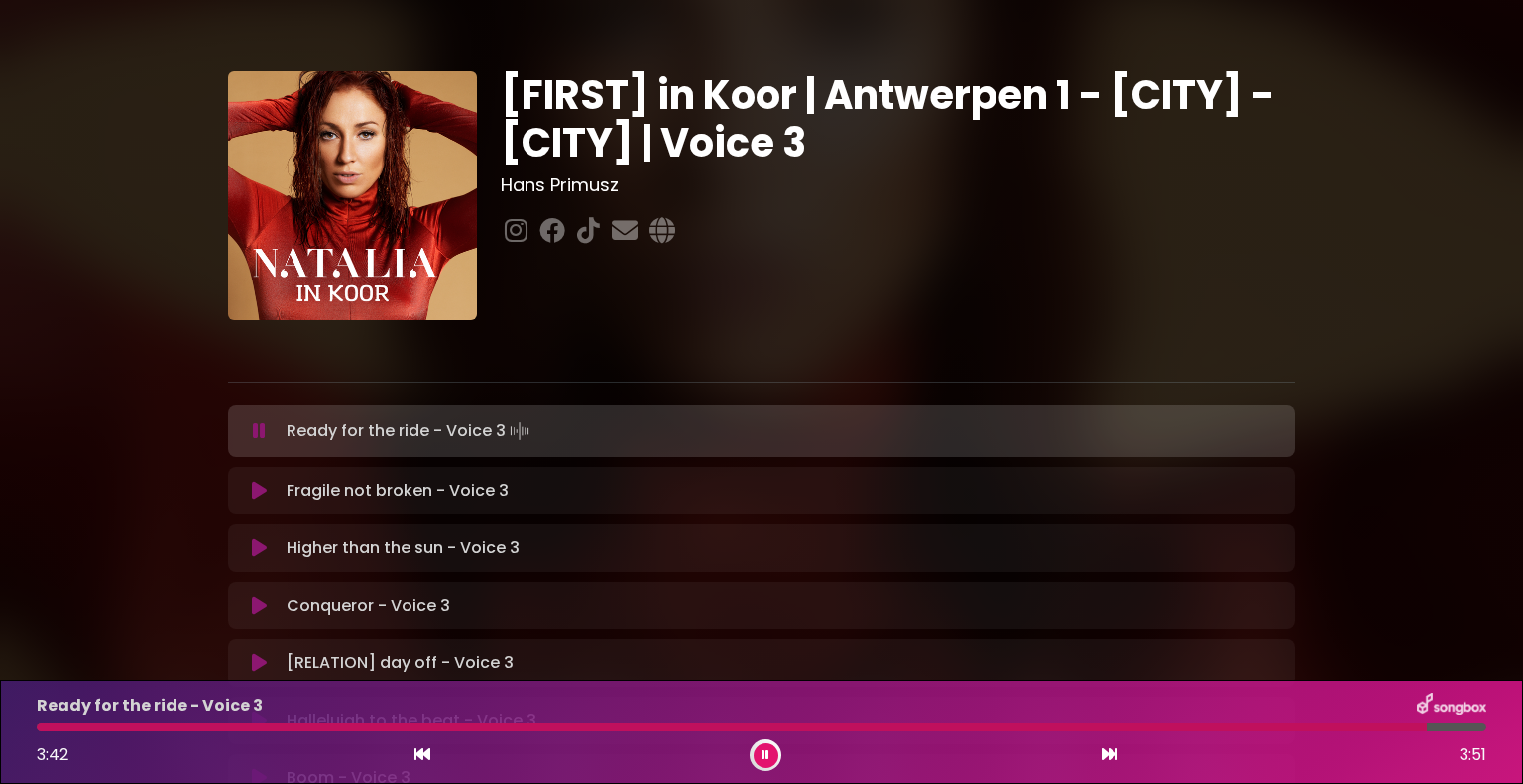 click at bounding box center (259, 431) 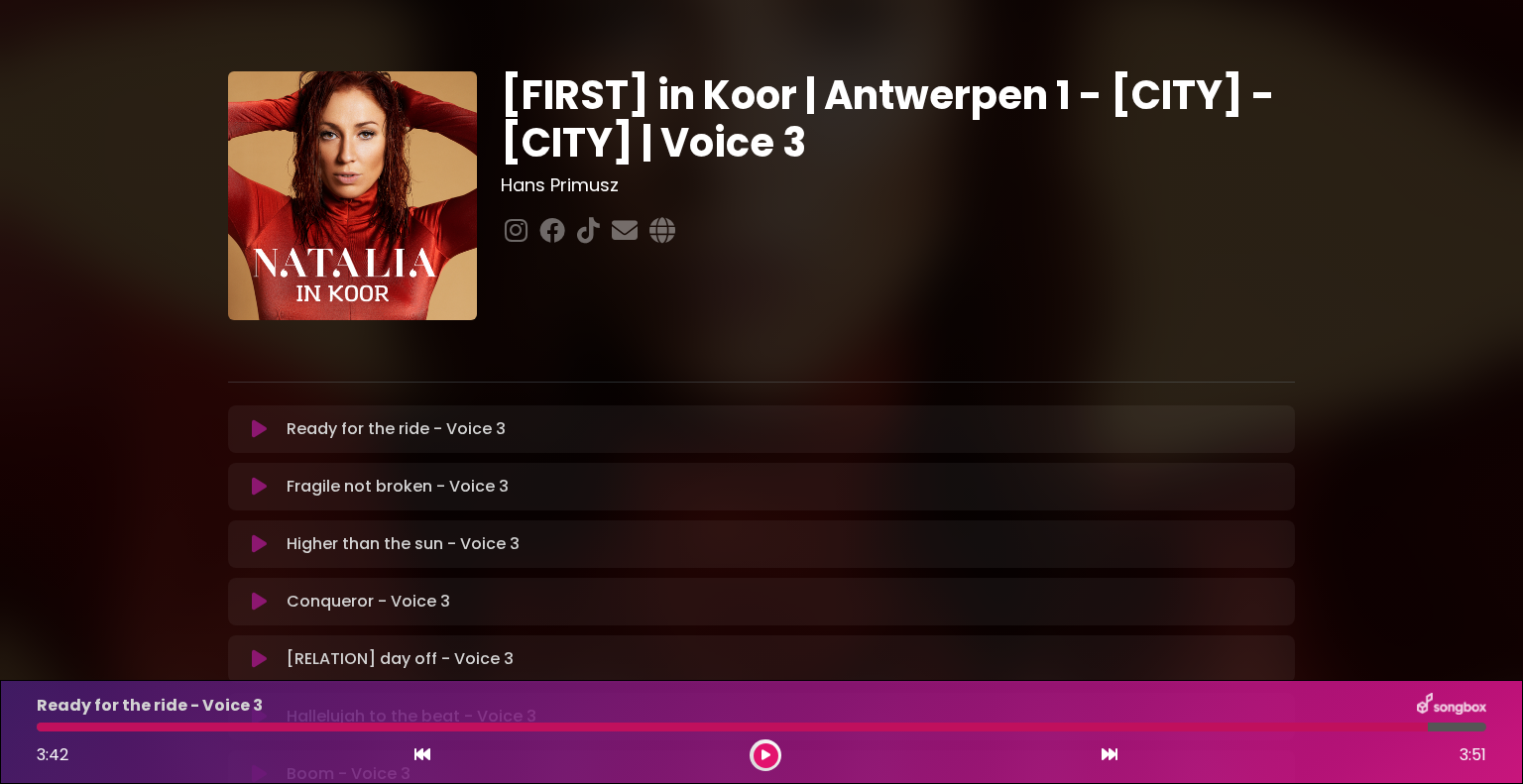 click at bounding box center (259, 429) 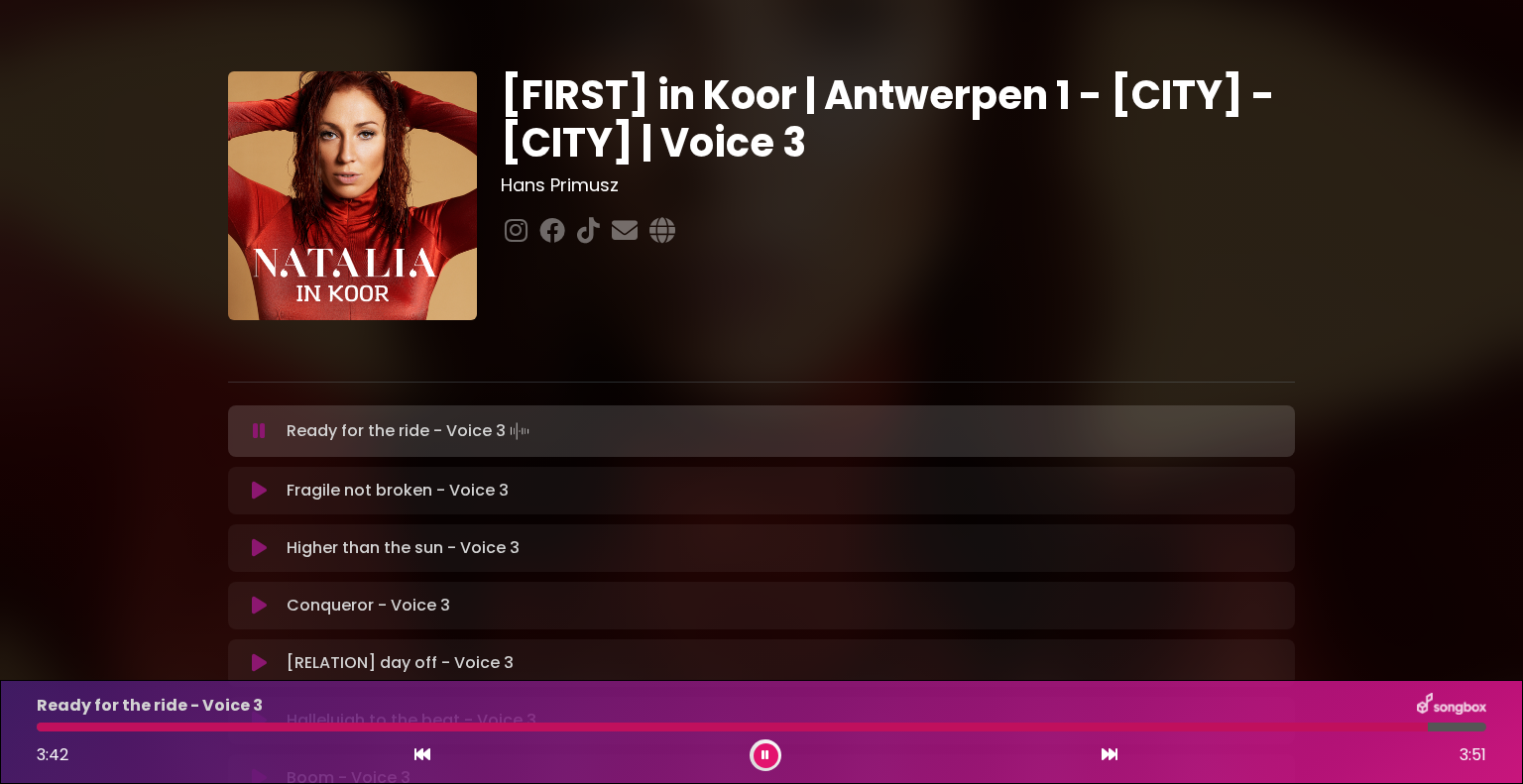 click at bounding box center (259, 431) 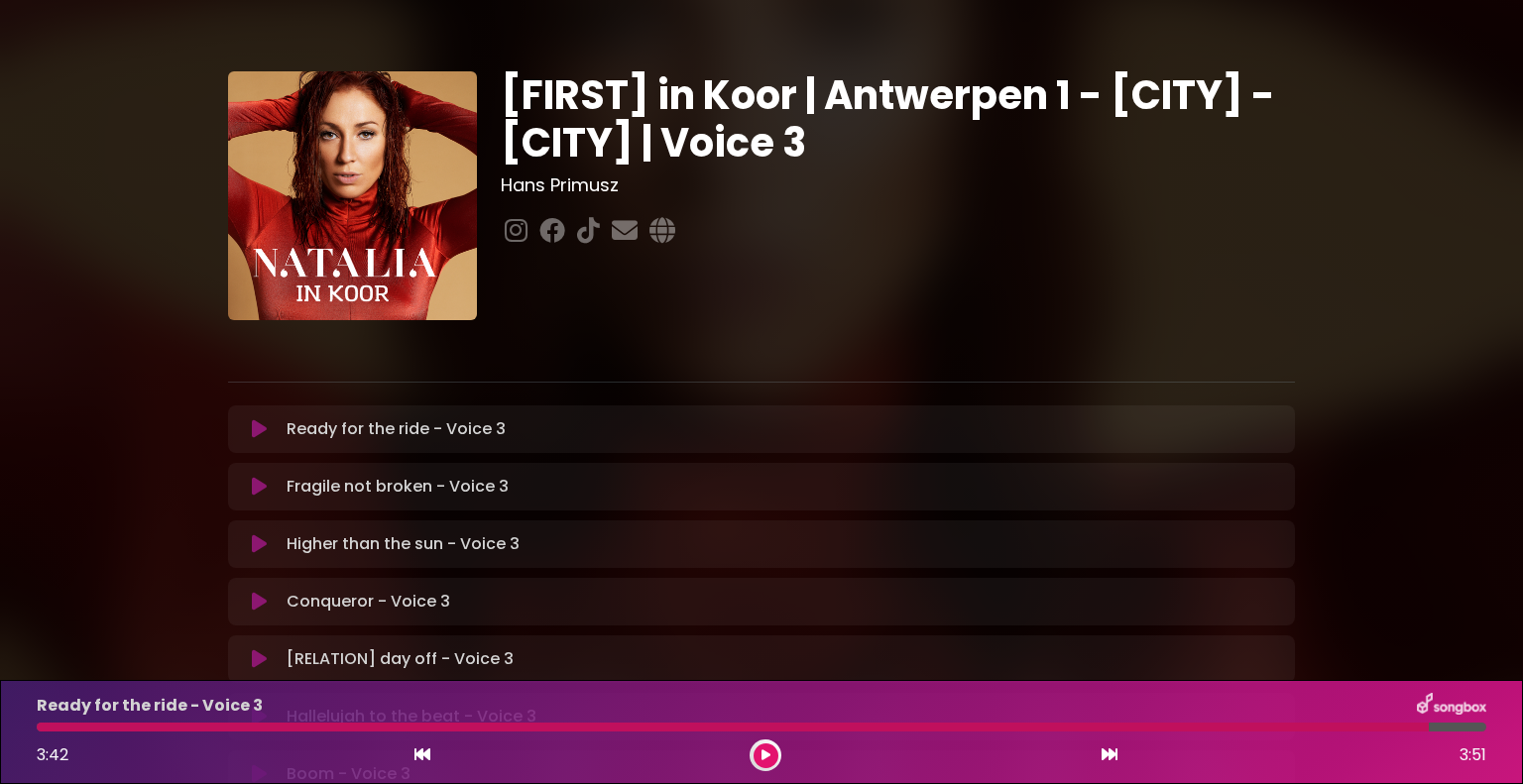 click on "Fragile not broken - Voice 3
Loading Track..." at bounding box center [398, 487] 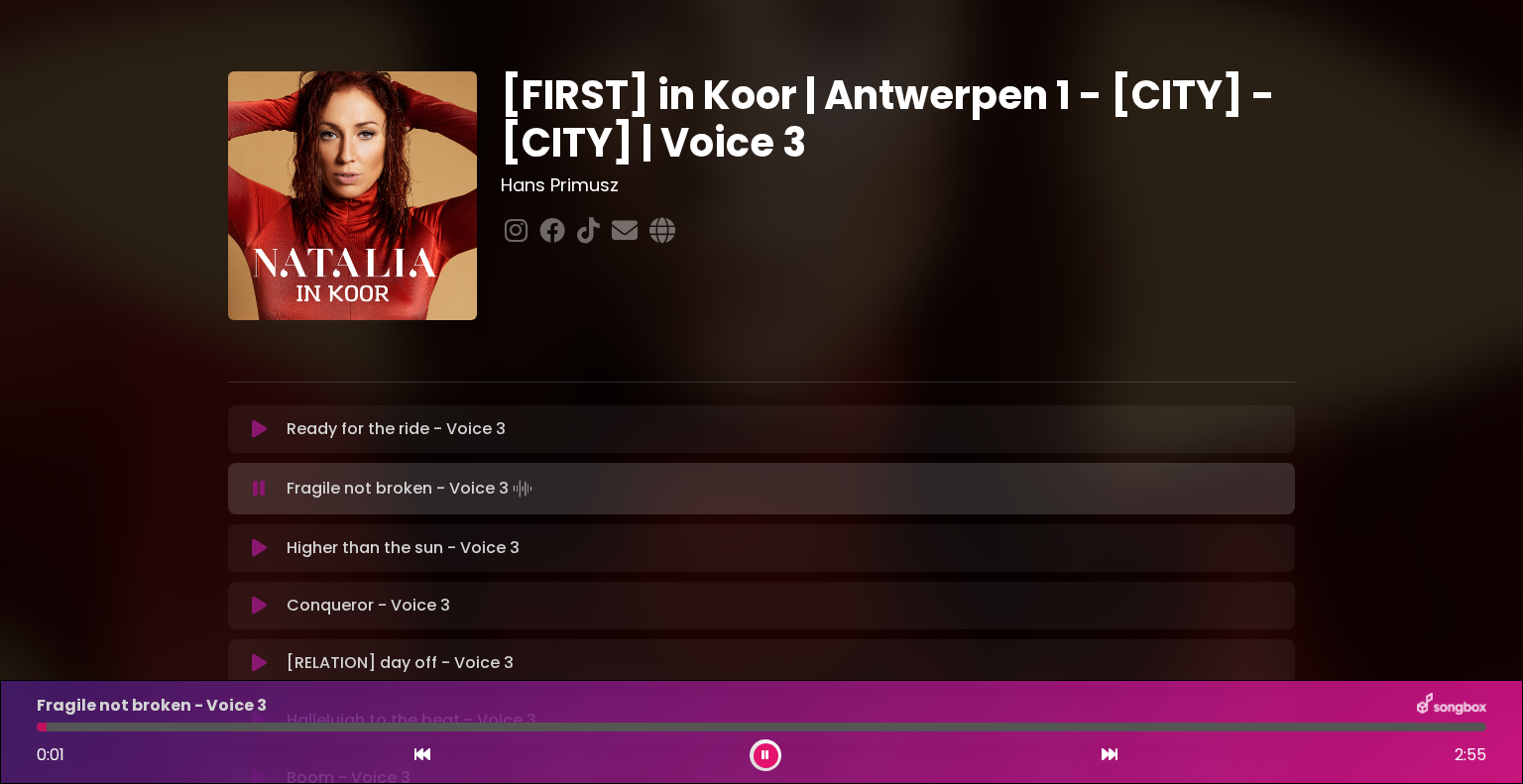 click at bounding box center [259, 429] 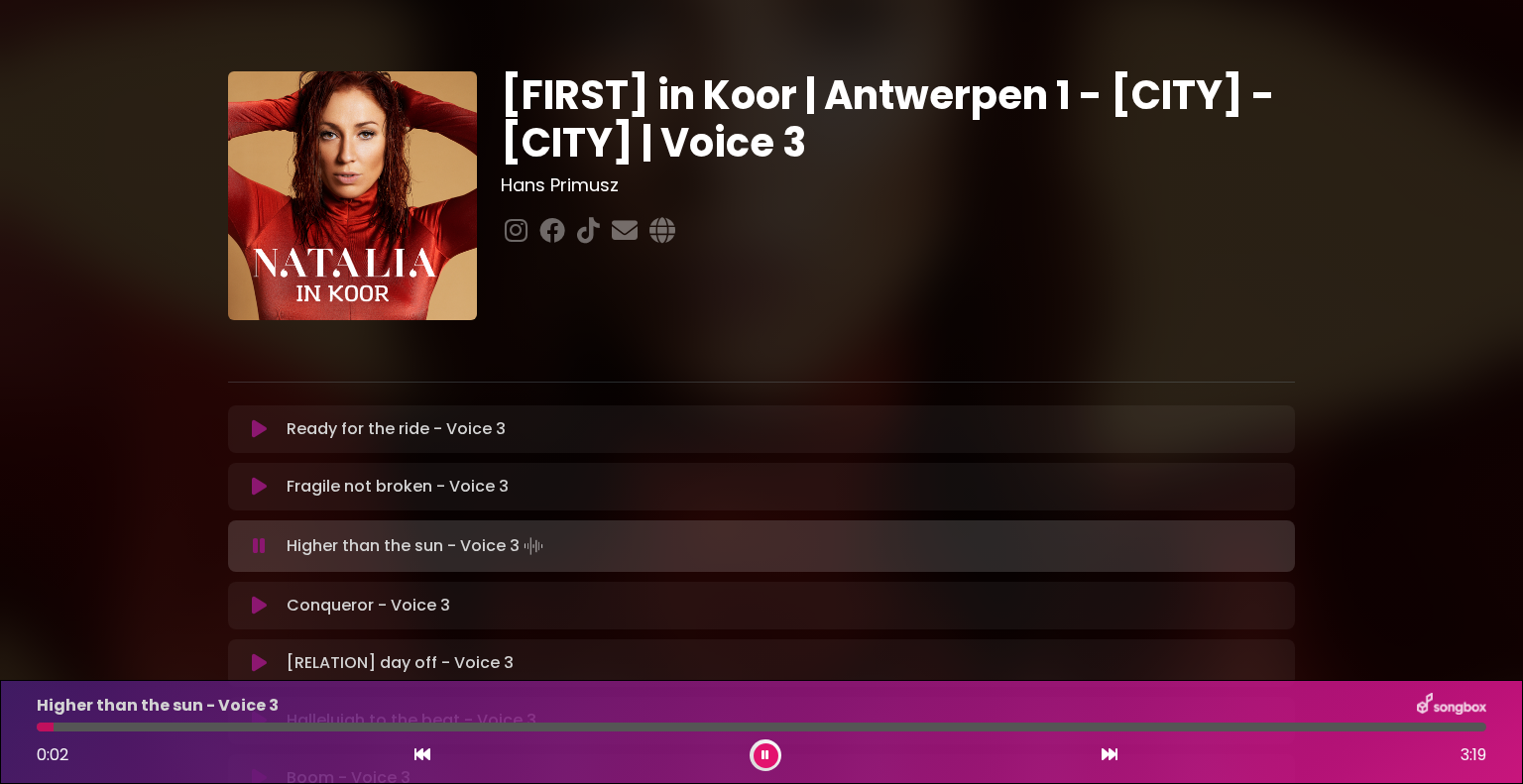 click at bounding box center [259, 546] 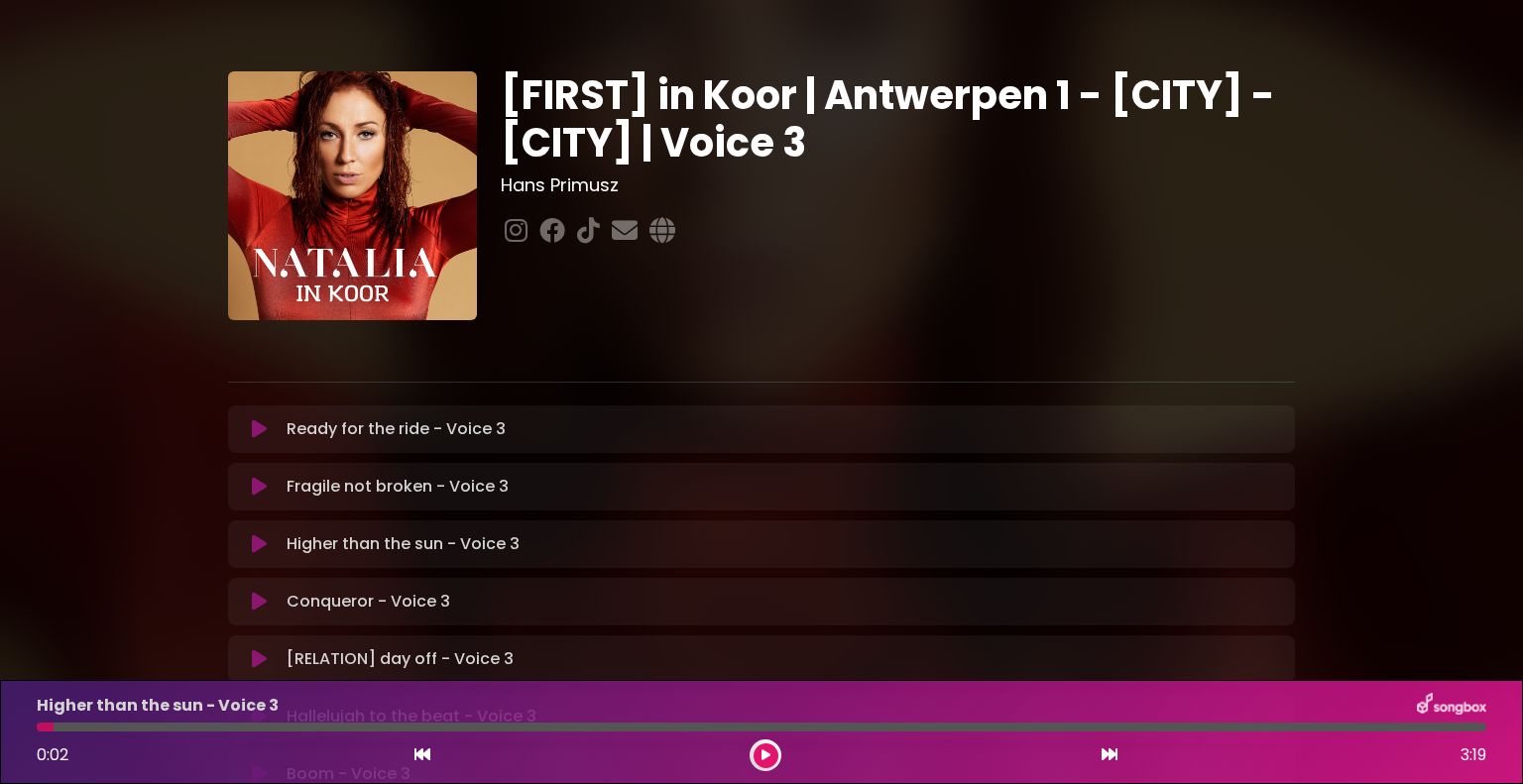 click at bounding box center (259, 487) 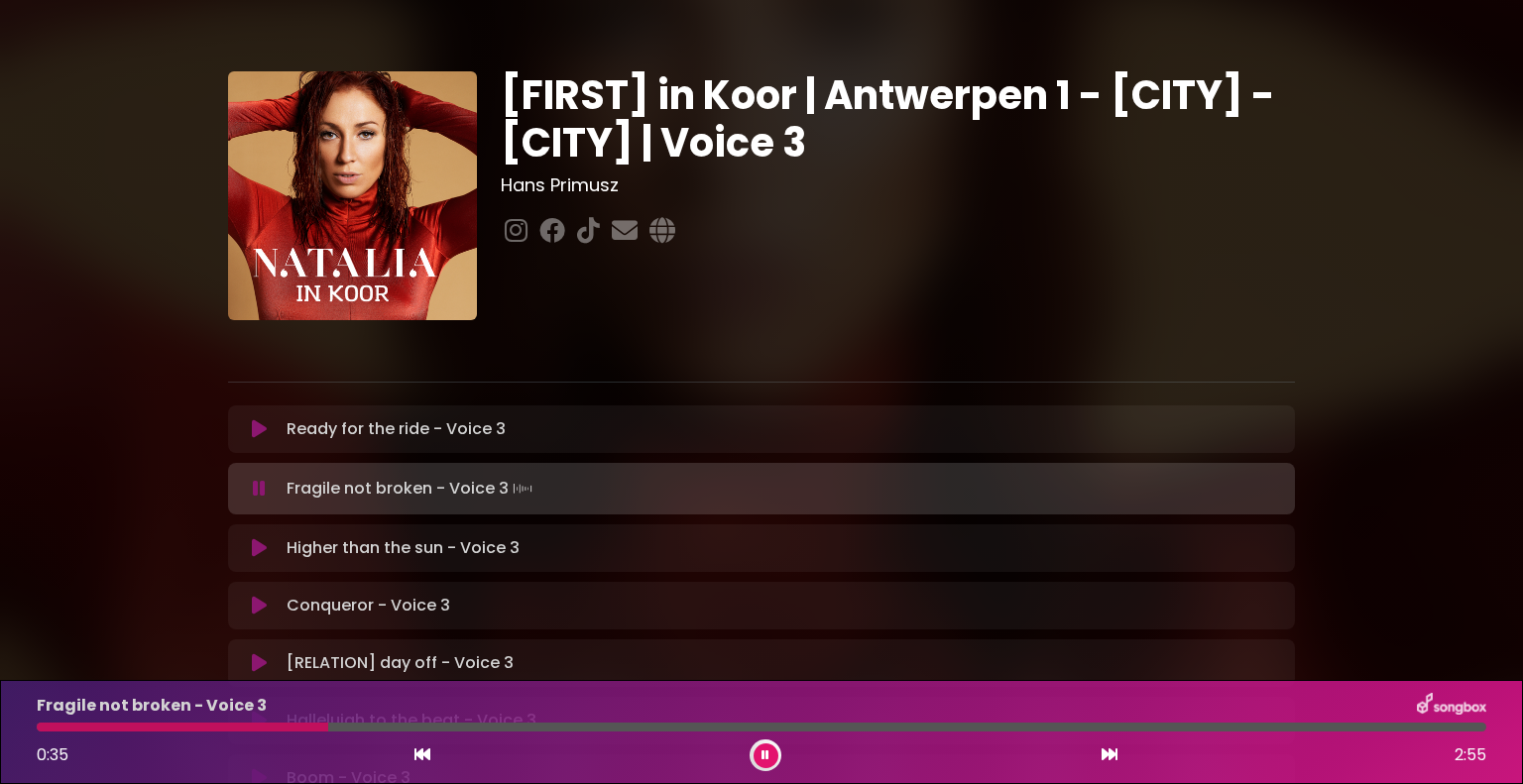 click at bounding box center (259, 489) 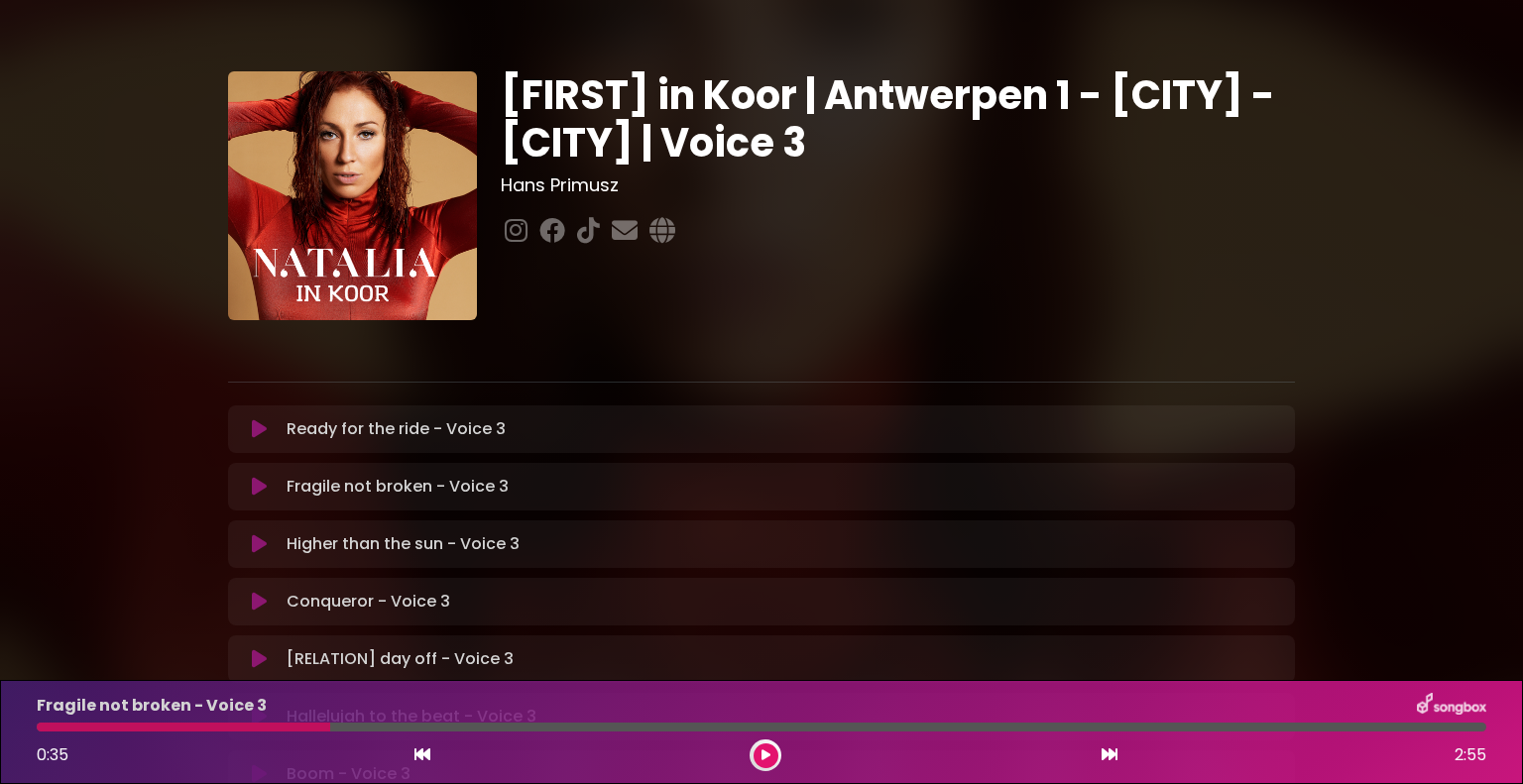 click at bounding box center (259, 487) 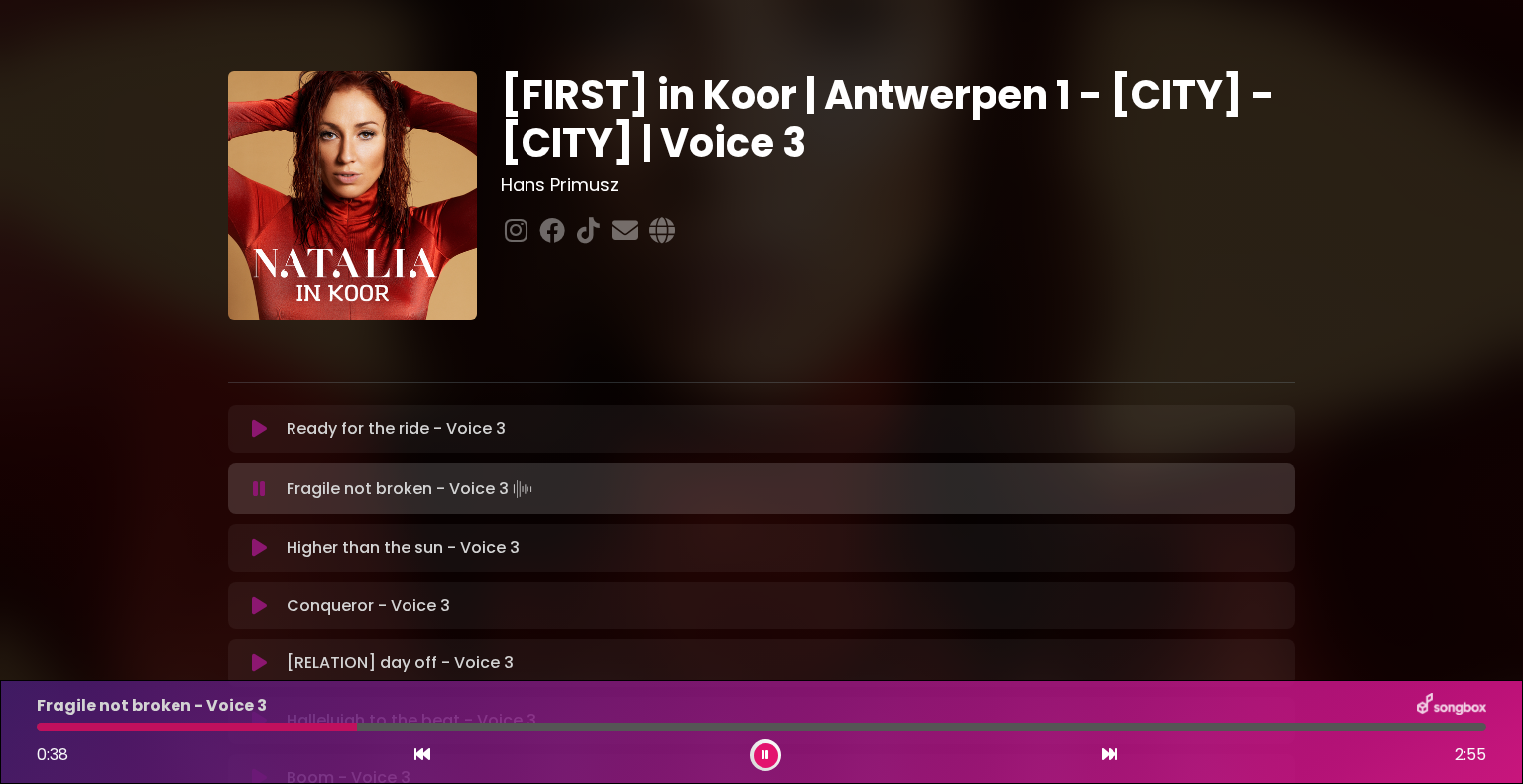 drag, startPoint x: 349, startPoint y: 722, endPoint x: 32, endPoint y: 721, distance: 317.00158 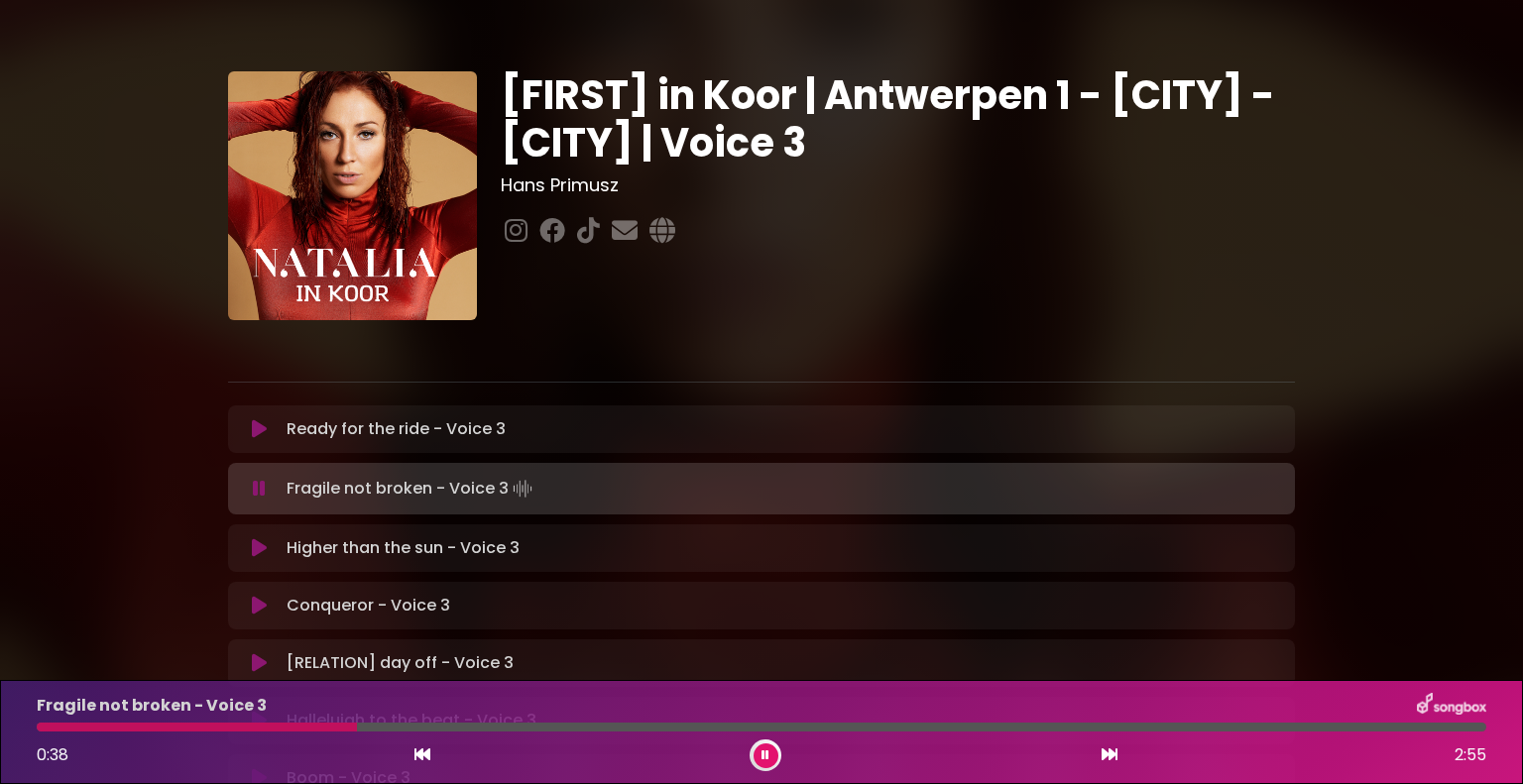 click on "Fragile not broken - Voice 3
0:38
2:55" at bounding box center (762, 731) 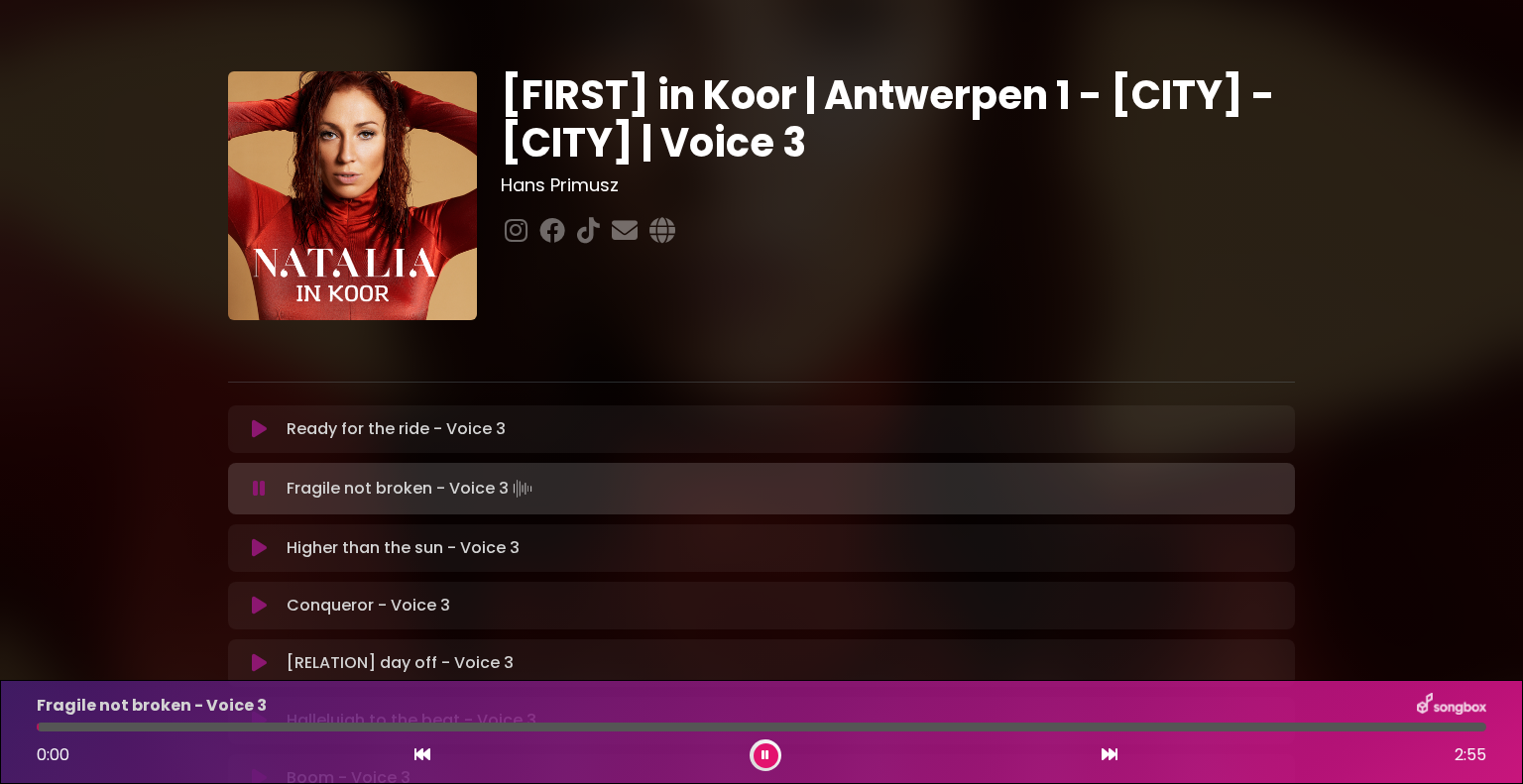 drag, startPoint x: 363, startPoint y: 725, endPoint x: 15, endPoint y: 726, distance: 348.00144 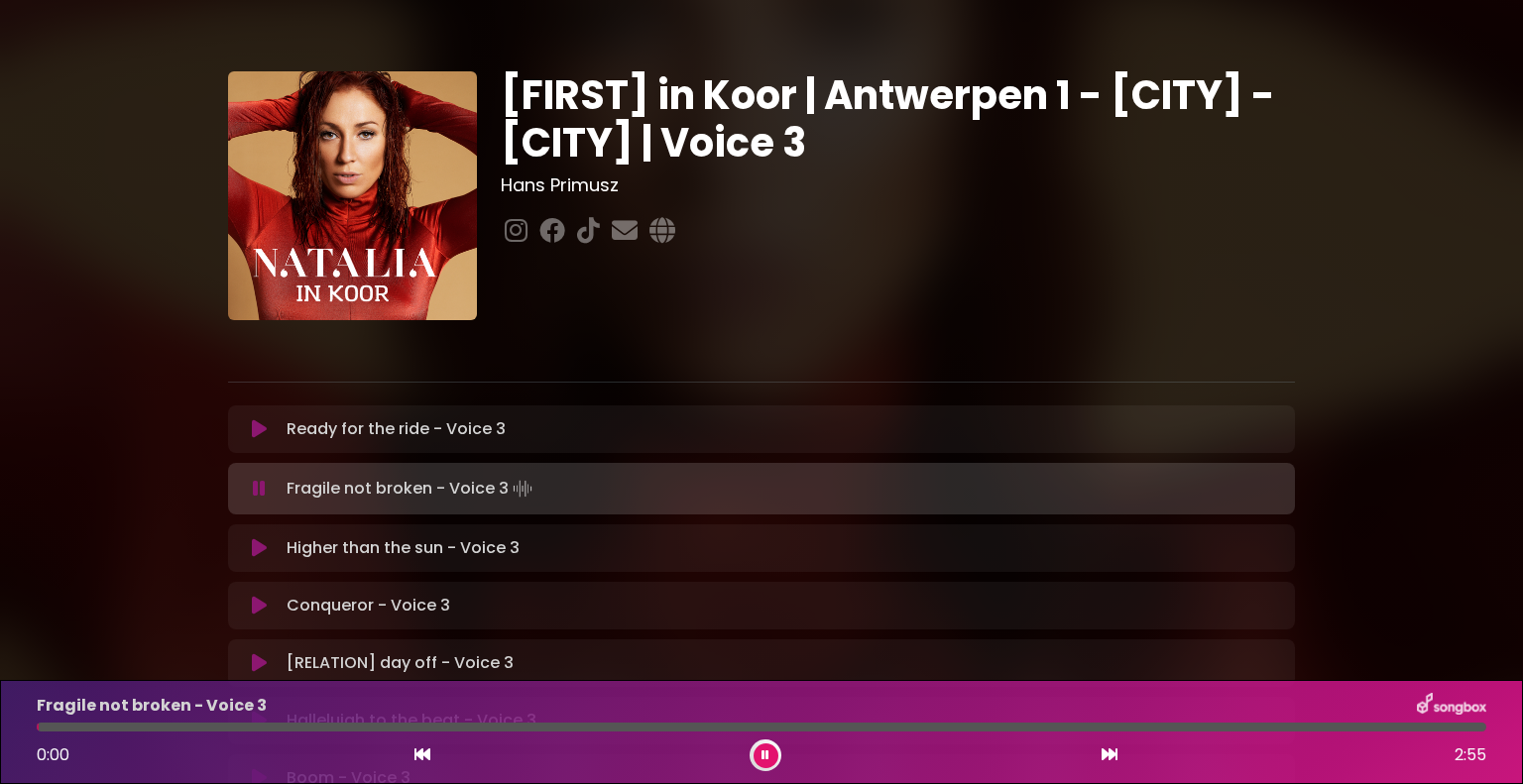 click on "Fragile not broken - Voice 3
0:00
2:55" at bounding box center [762, 731] 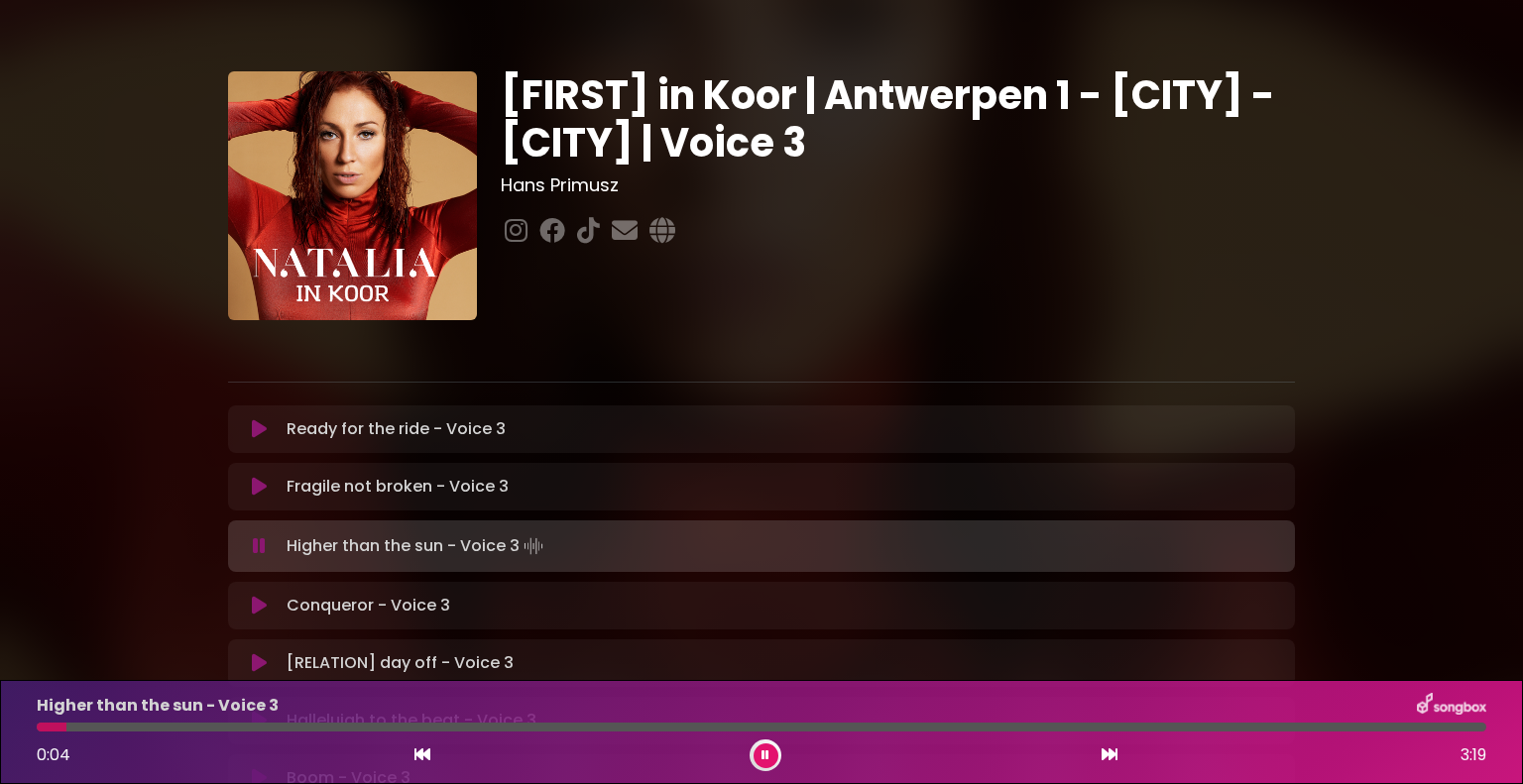 drag, startPoint x: 15, startPoint y: 728, endPoint x: 776, endPoint y: 326, distance: 860.65382 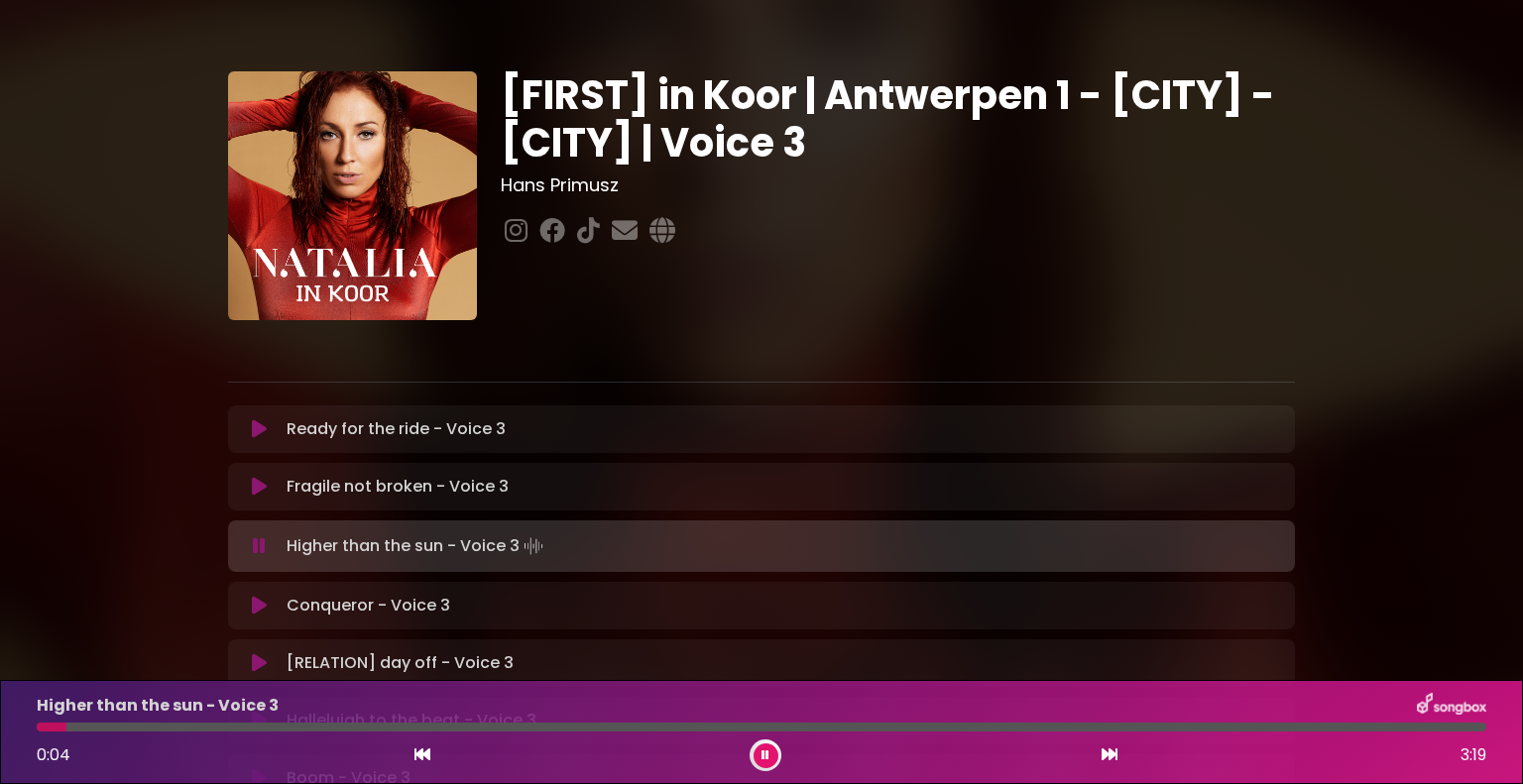 click at bounding box center (762, 340) 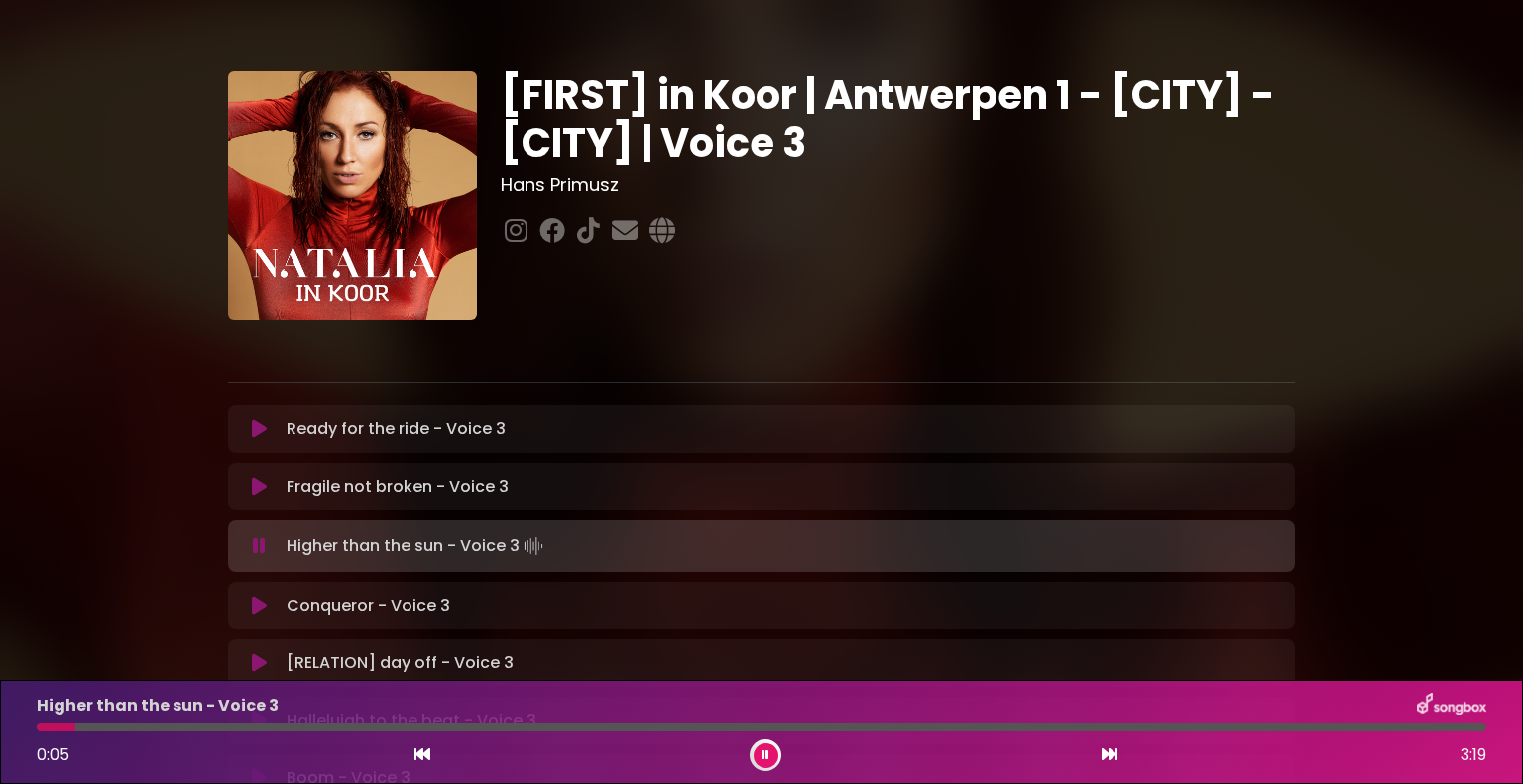 click at bounding box center (259, 546) 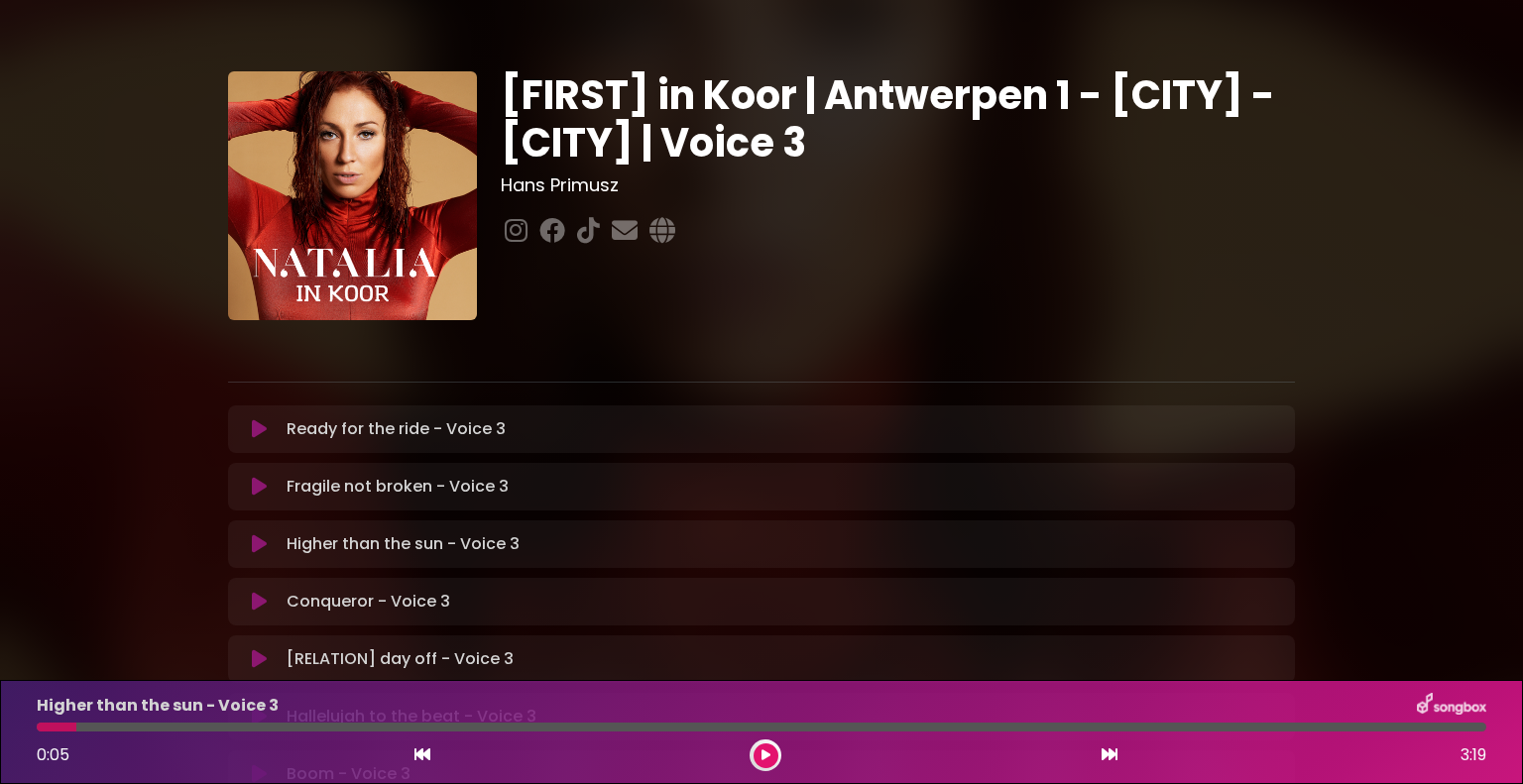 click at bounding box center [259, 487] 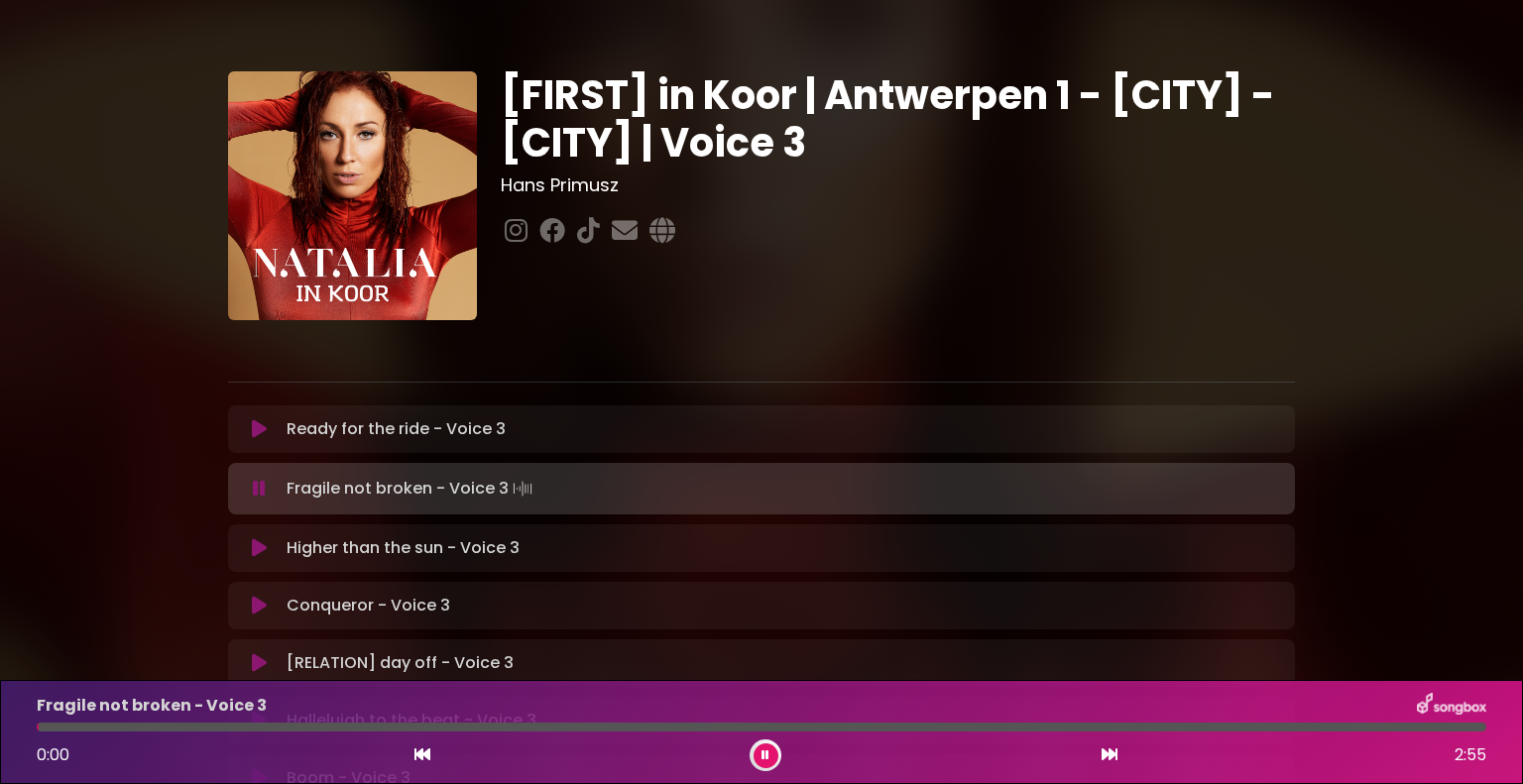 click at bounding box center [259, 489] 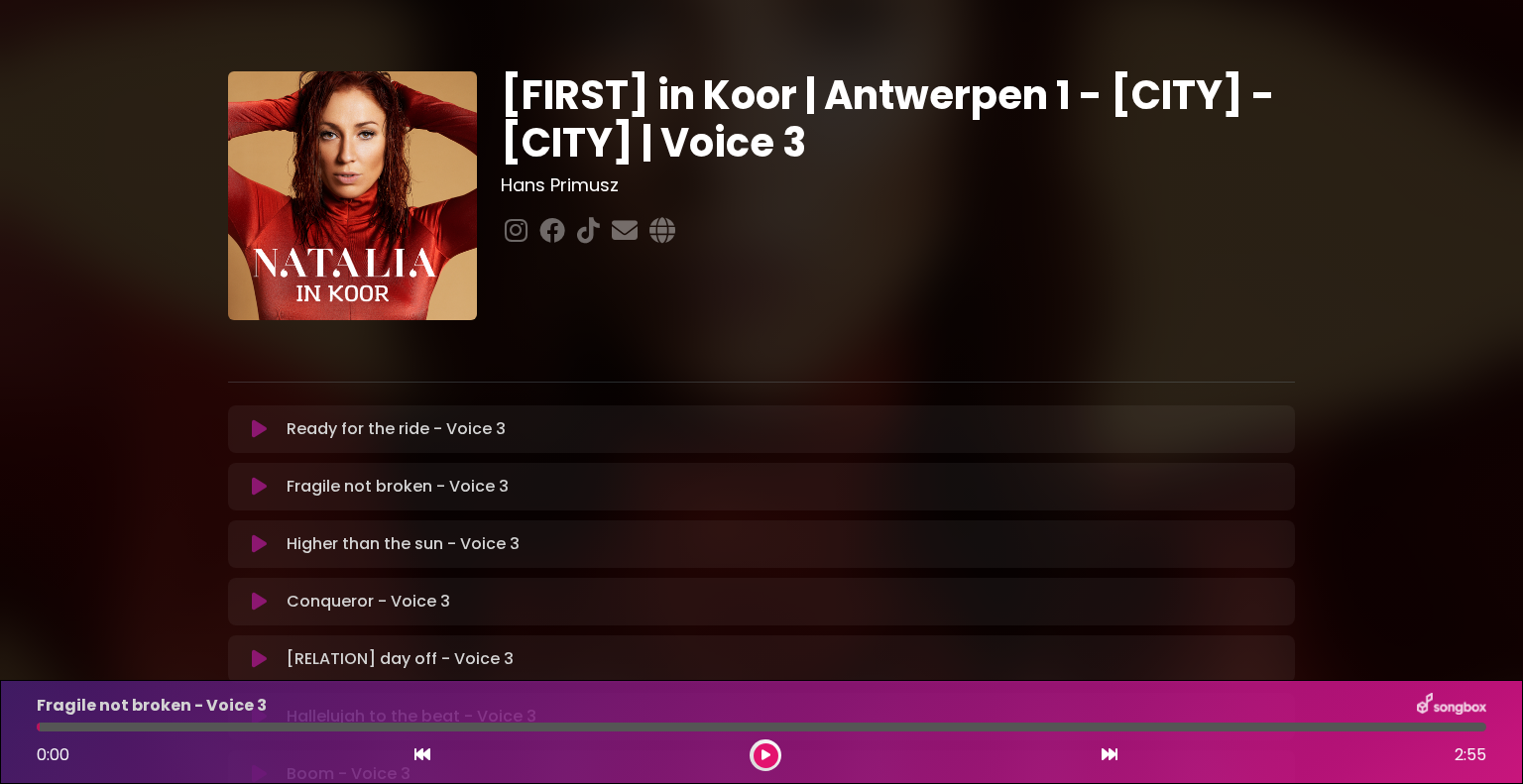 click at bounding box center (259, 487) 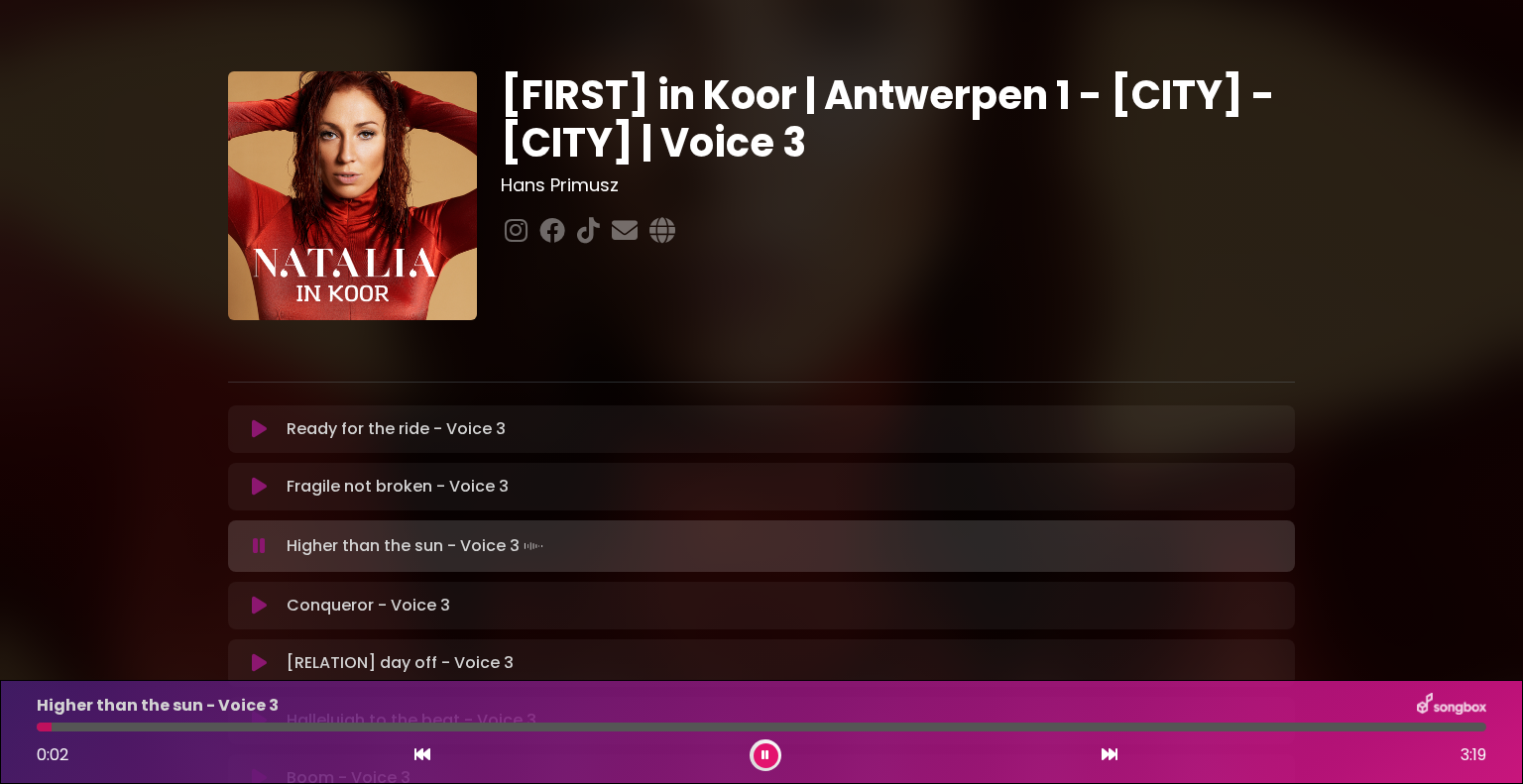 click at bounding box center (259, 546) 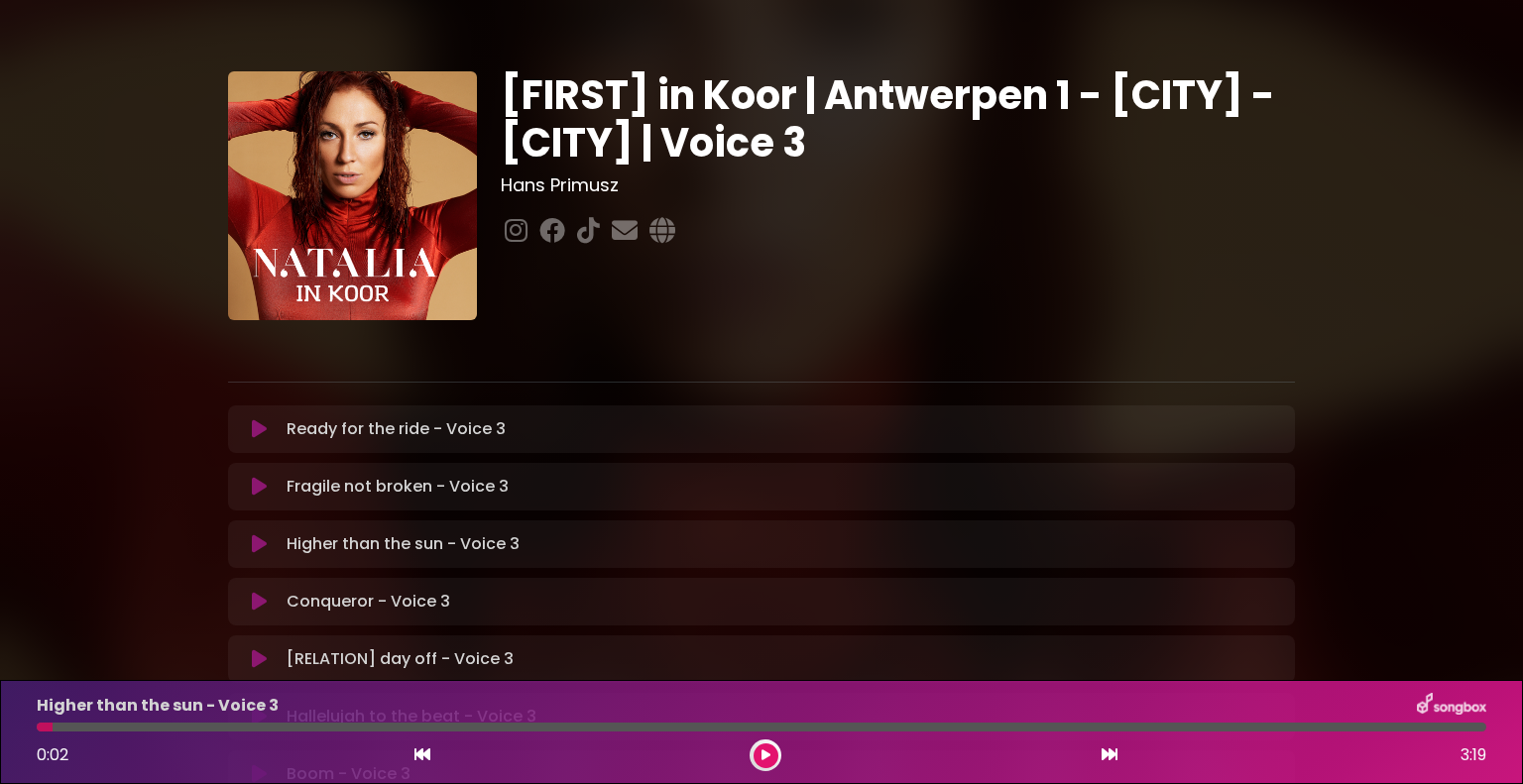 click at bounding box center (259, 429) 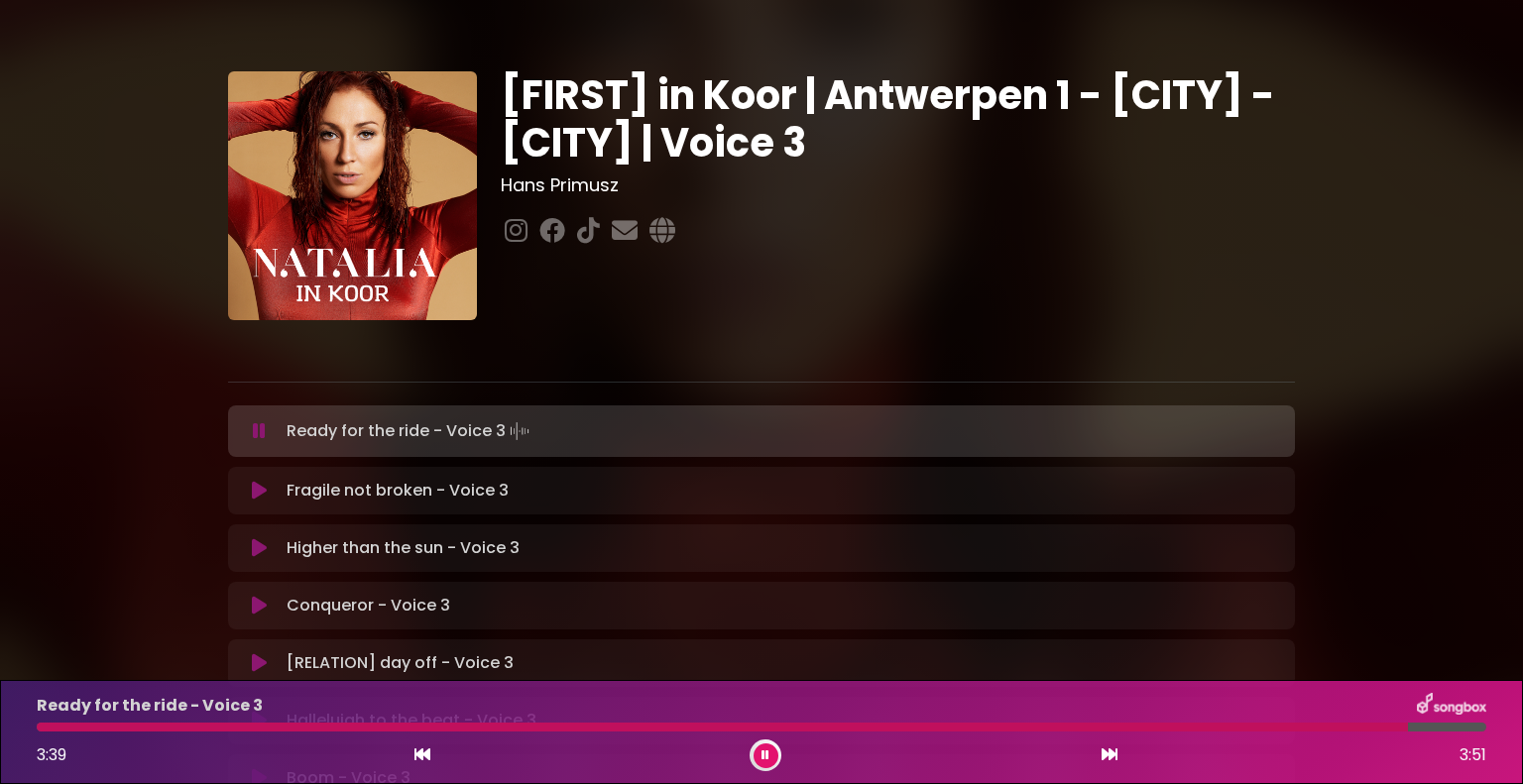 click at bounding box center (259, 431) 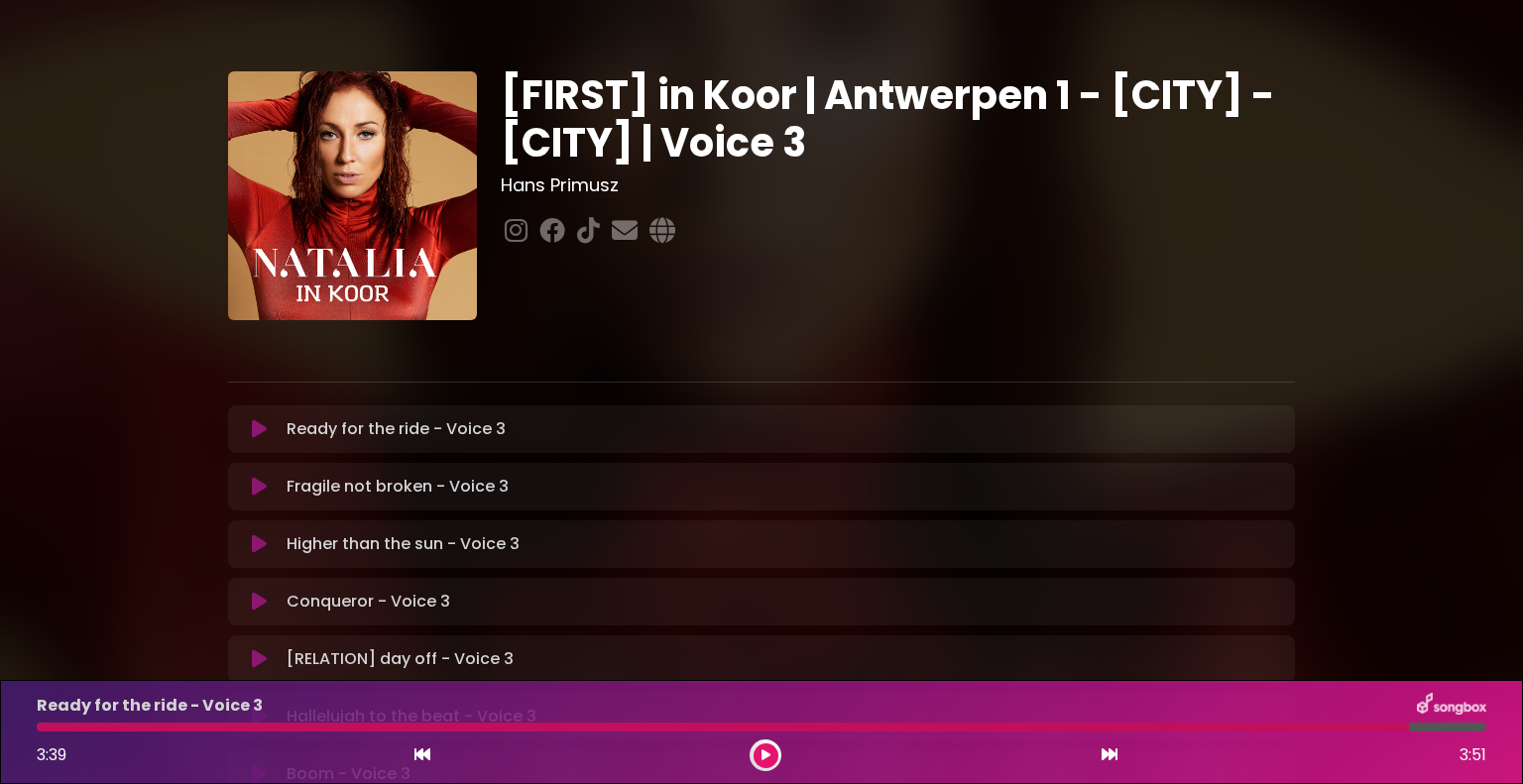 click at bounding box center [259, 544] 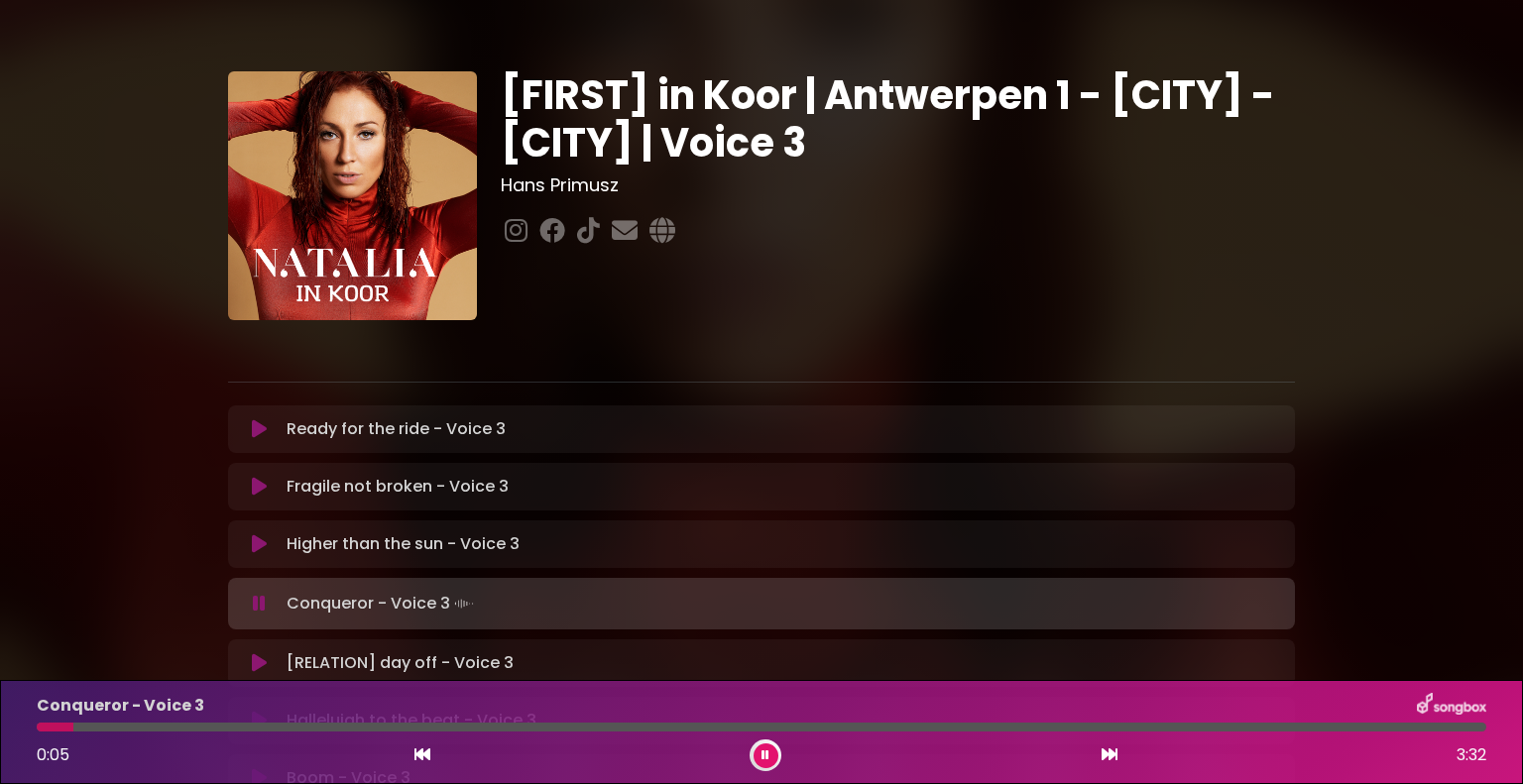 click at bounding box center [259, 604] 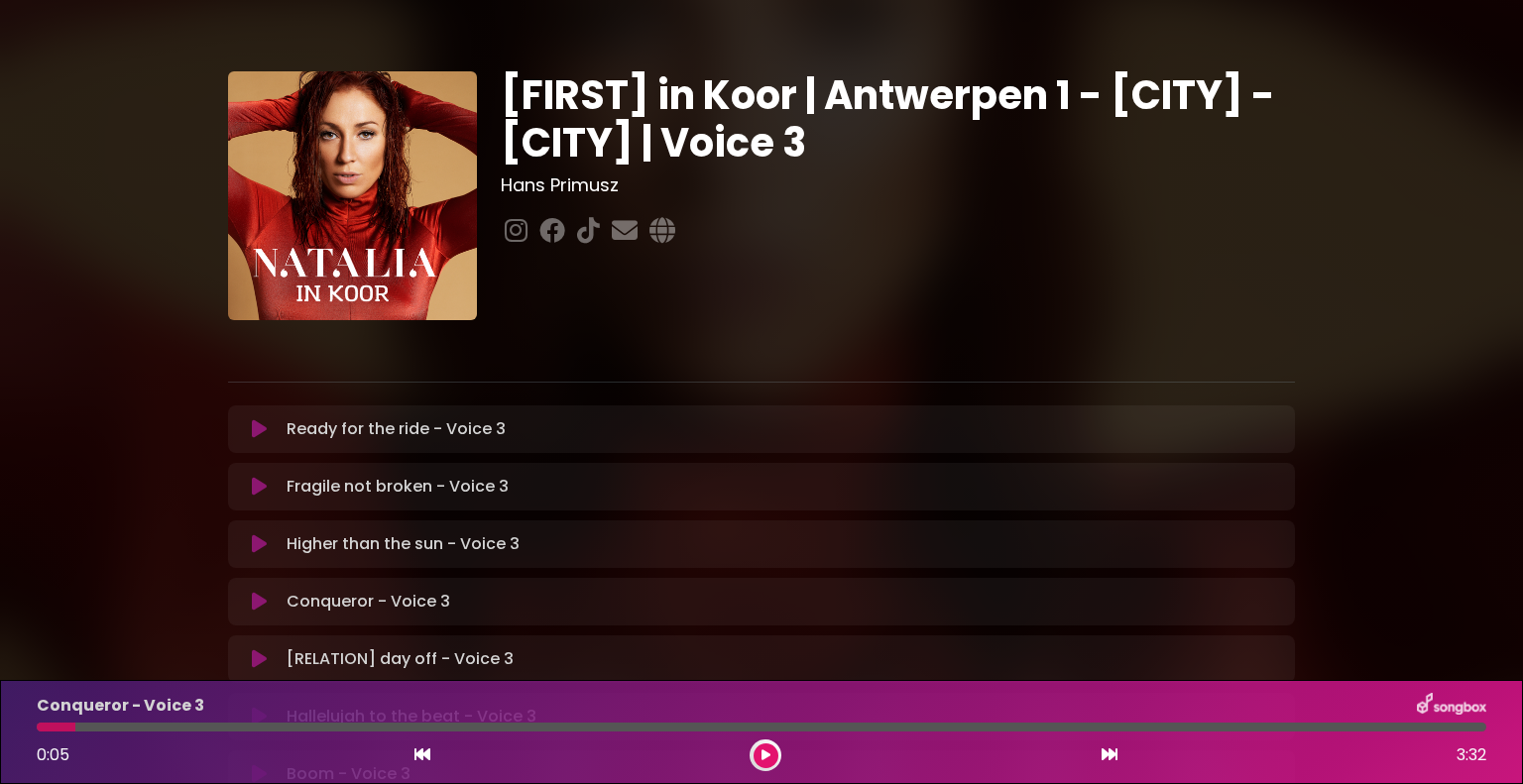 click at bounding box center [259, 544] 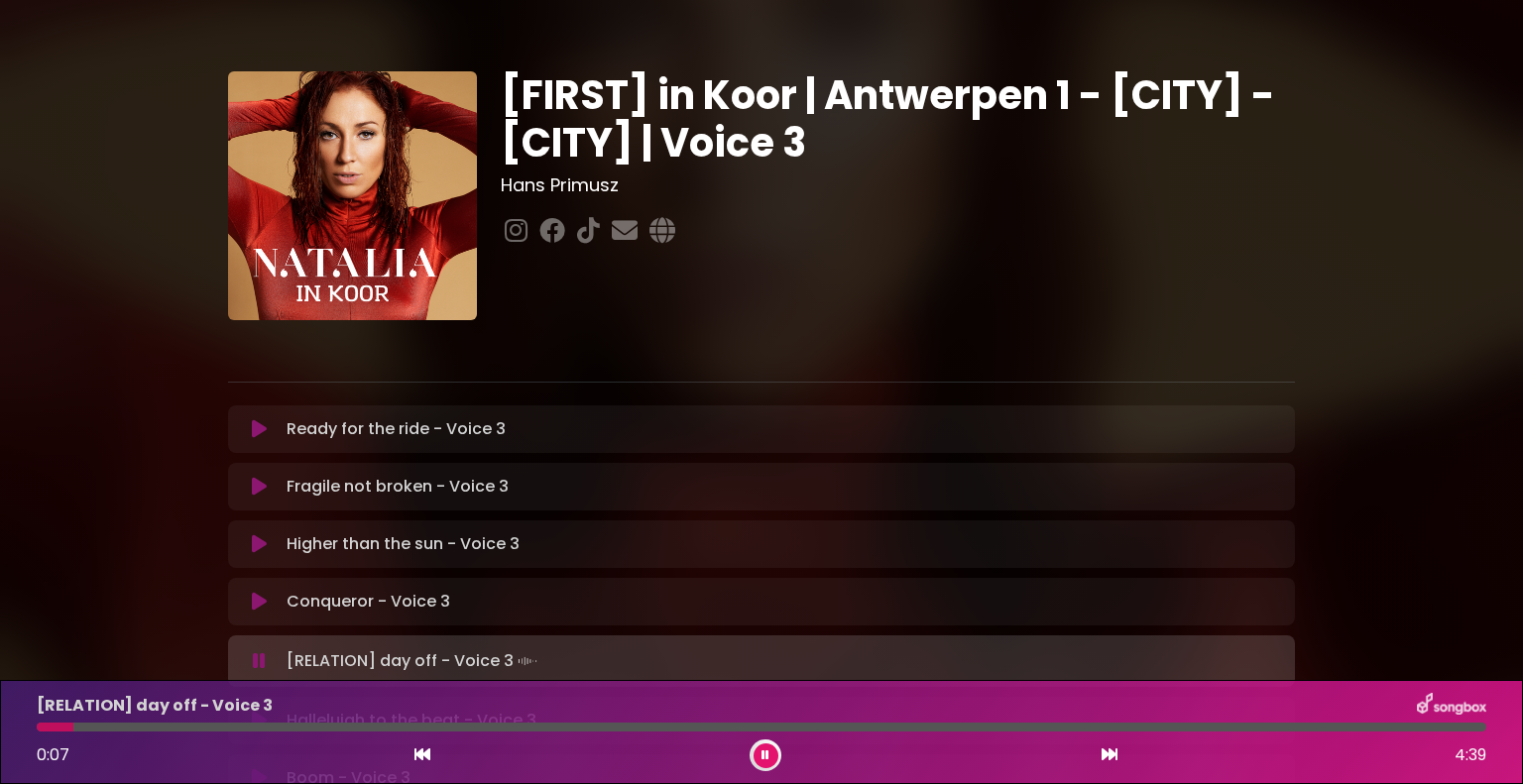 click at bounding box center [259, 661] 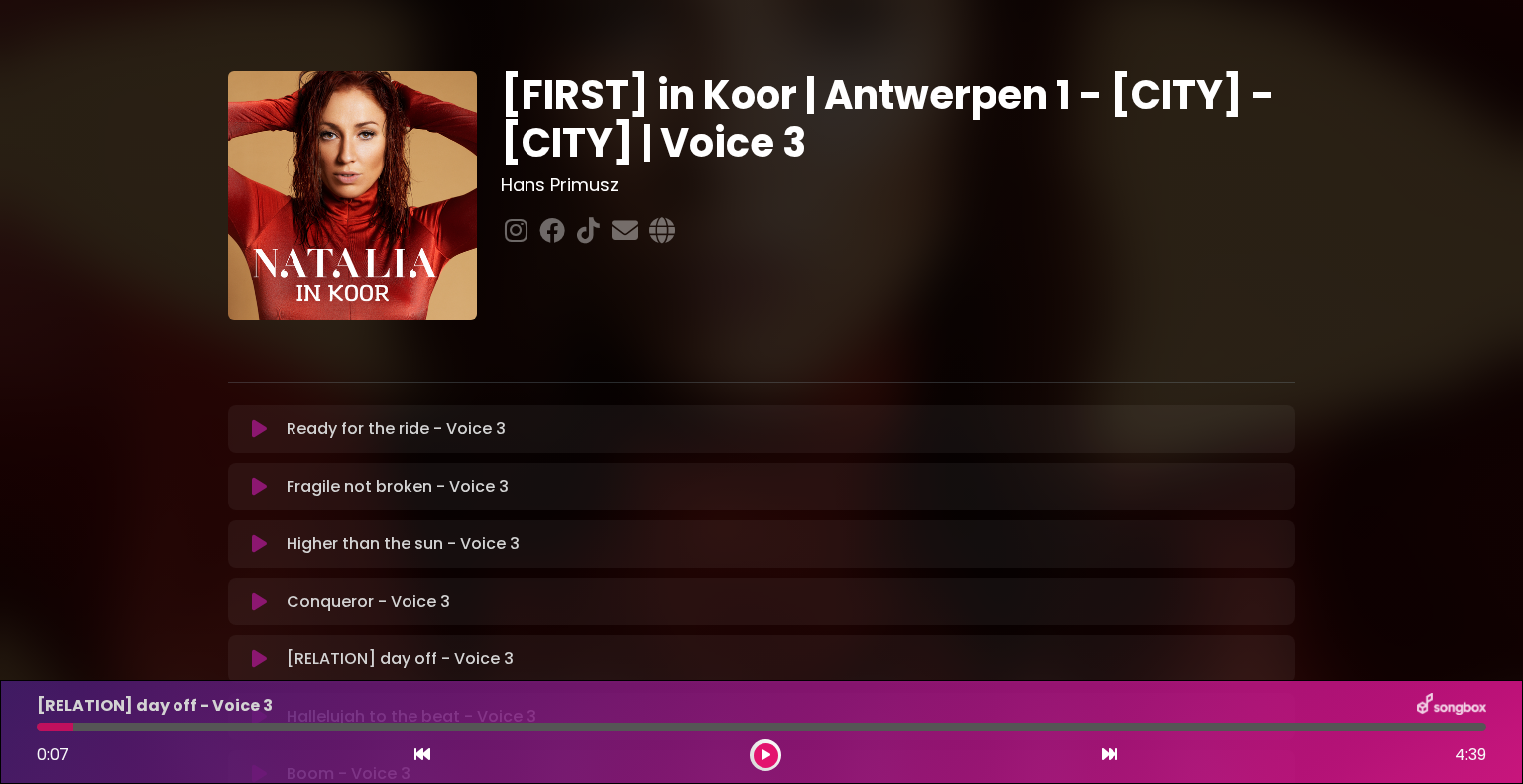click at bounding box center (259, 602) 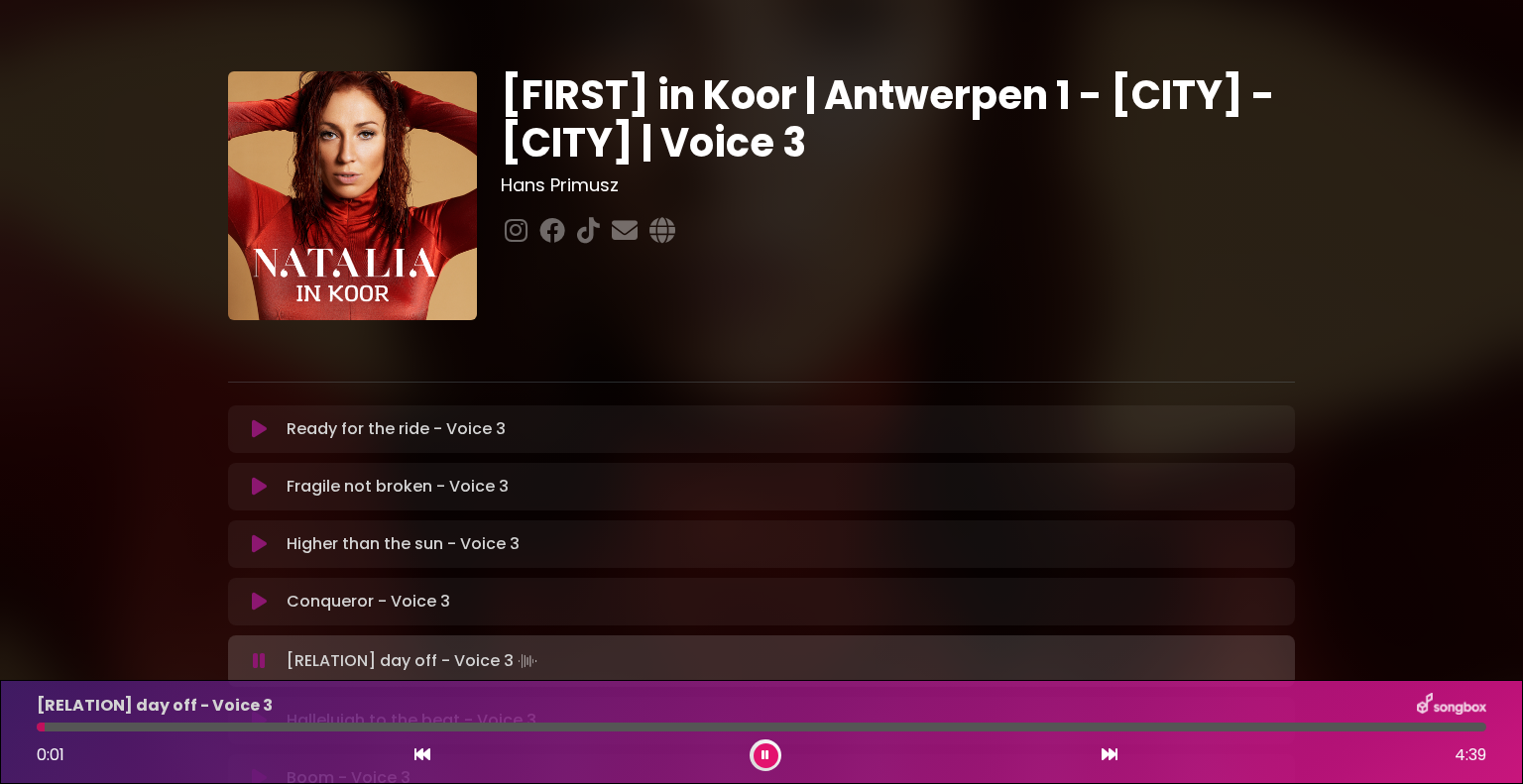 click at bounding box center [259, 661] 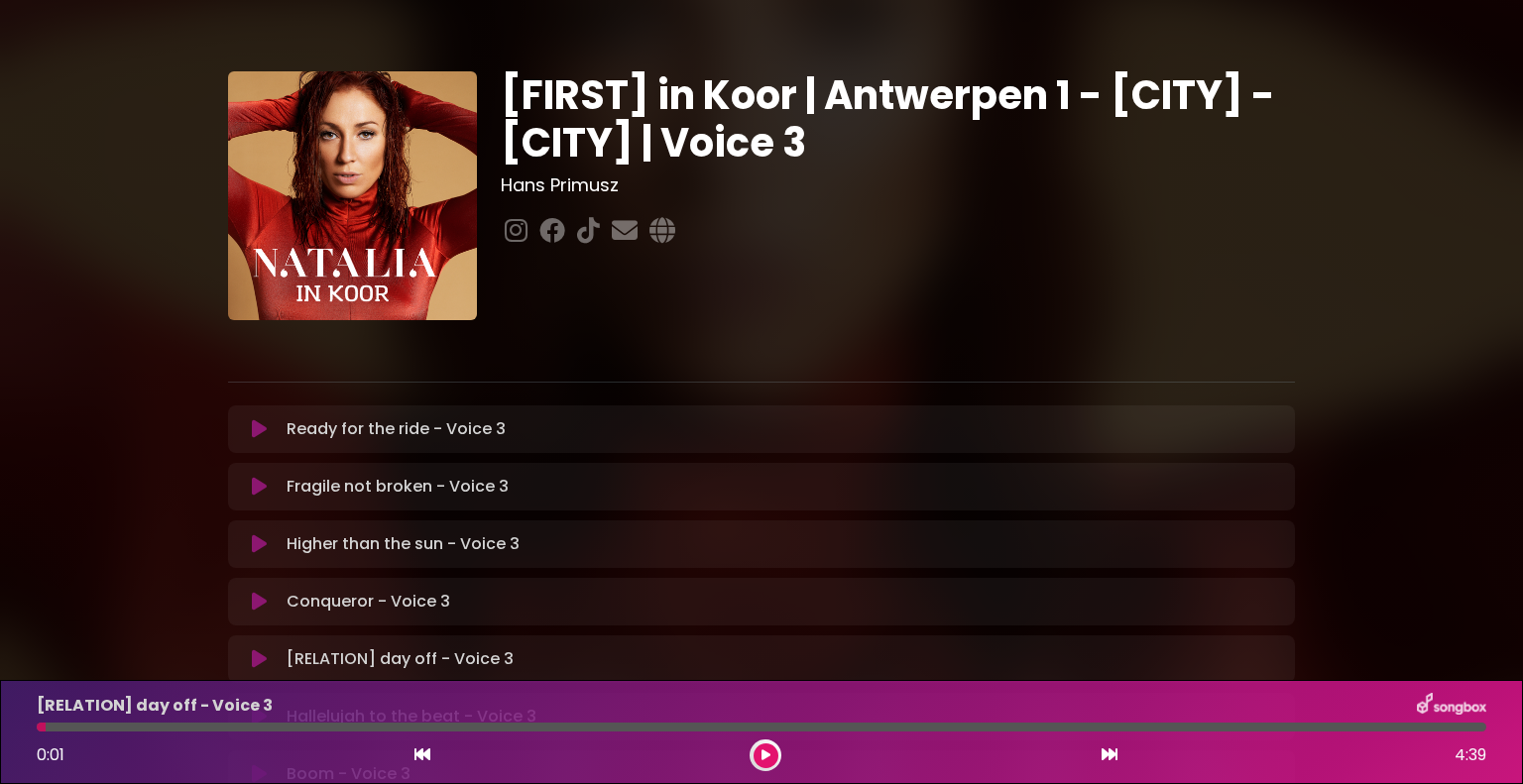 click at bounding box center (259, 659) 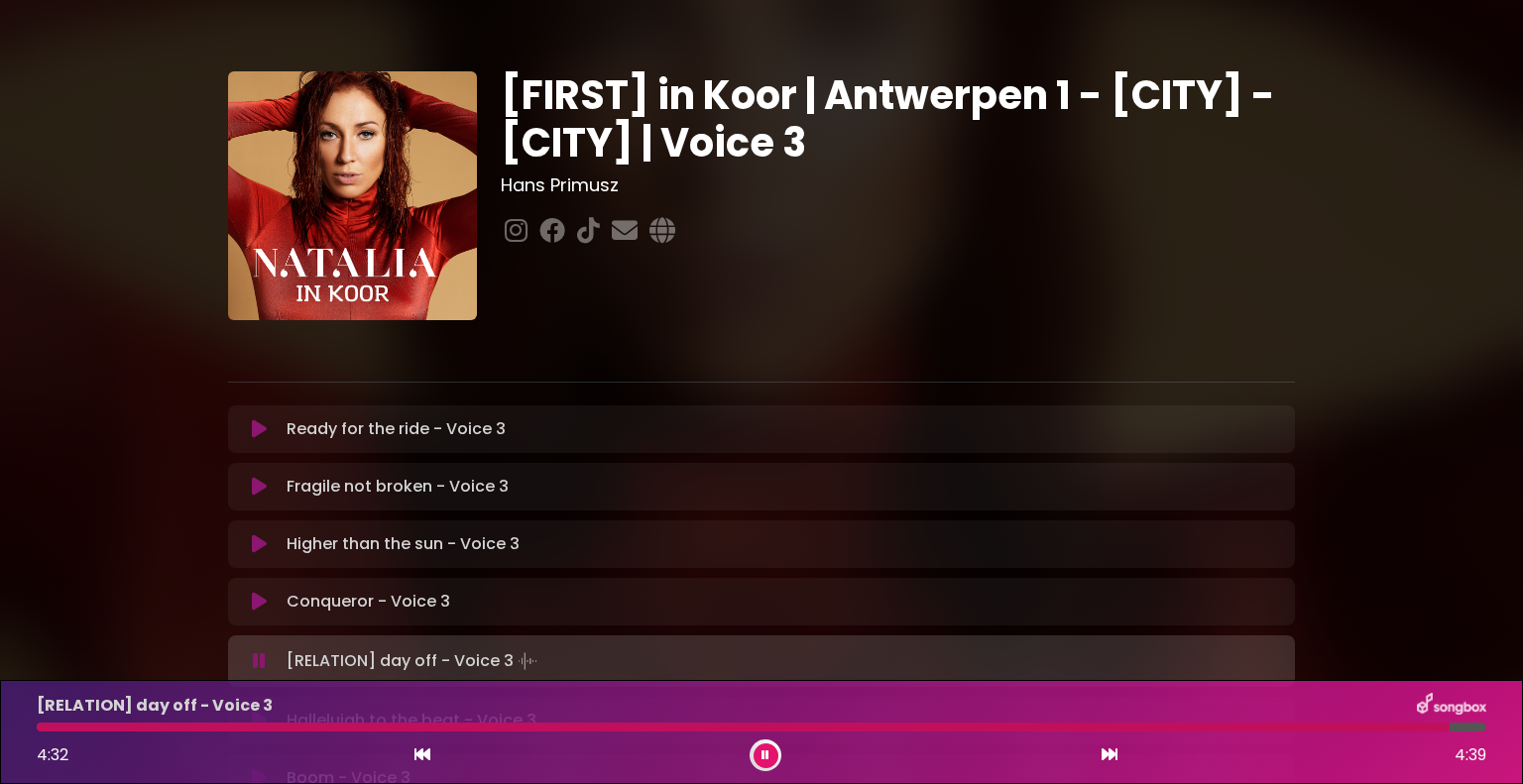 click at bounding box center [259, 661] 